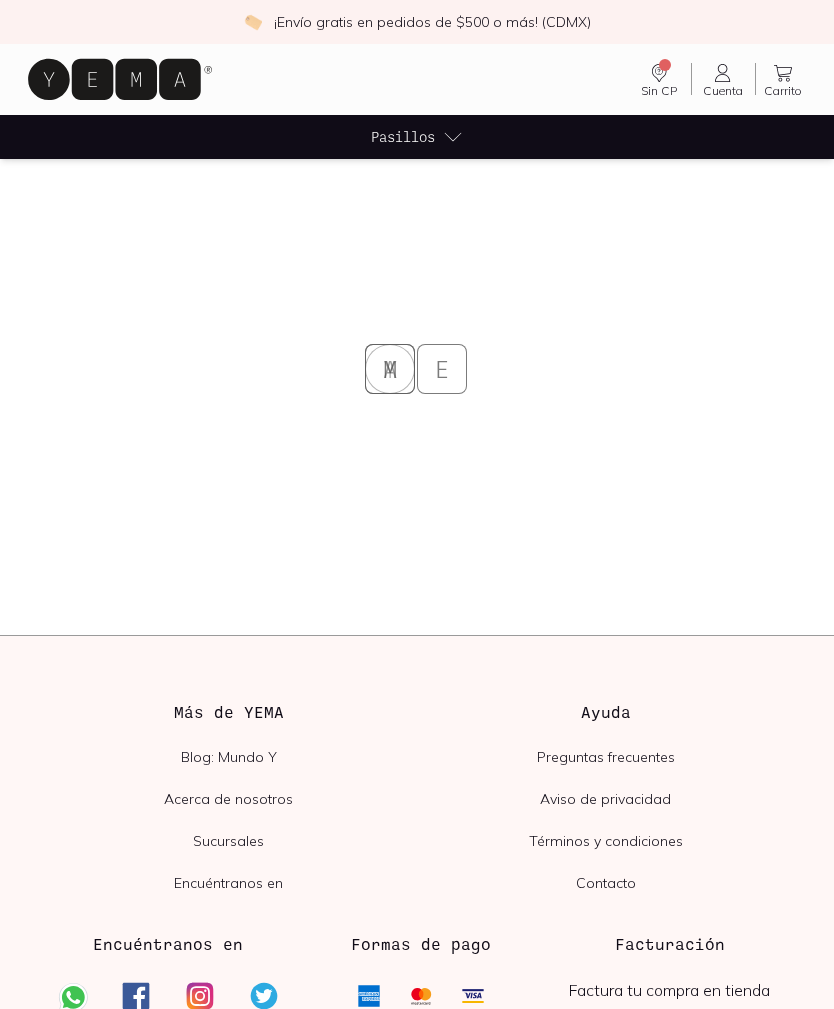scroll, scrollTop: 0, scrollLeft: 0, axis: both 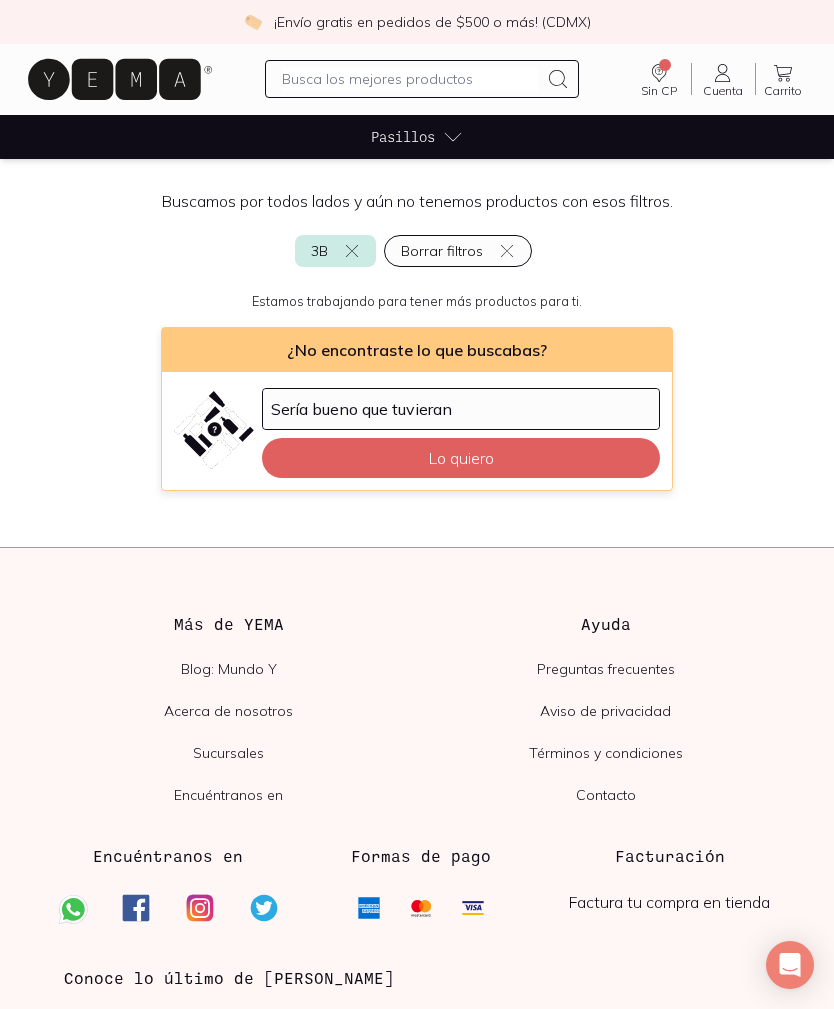 click at bounding box center (410, 79) 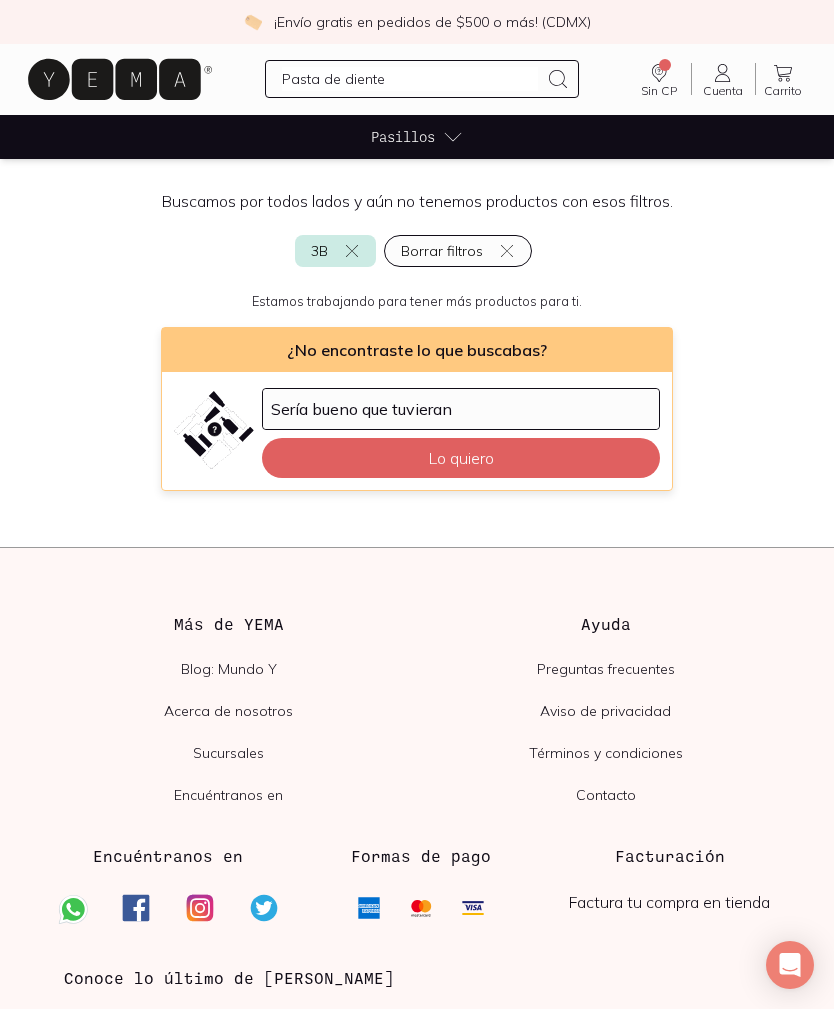 type on "Pasta de dientes" 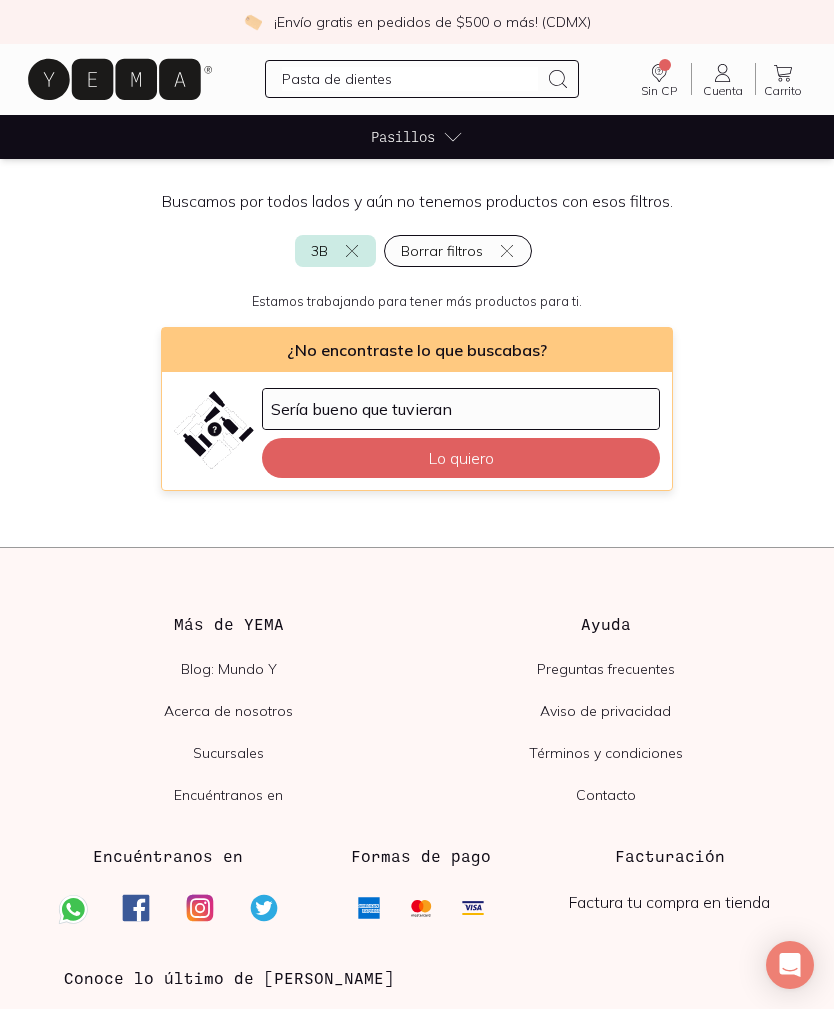 type 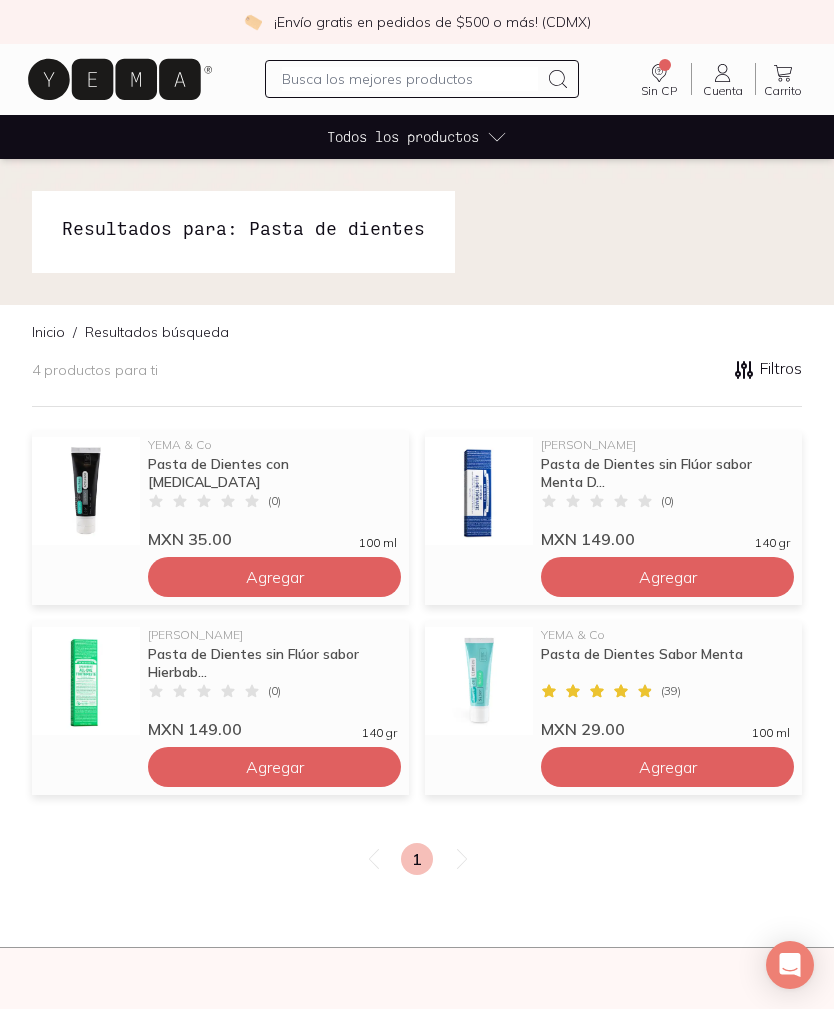 click on "Pasta de Dientes Sabor Menta" at bounding box center (665, 663) 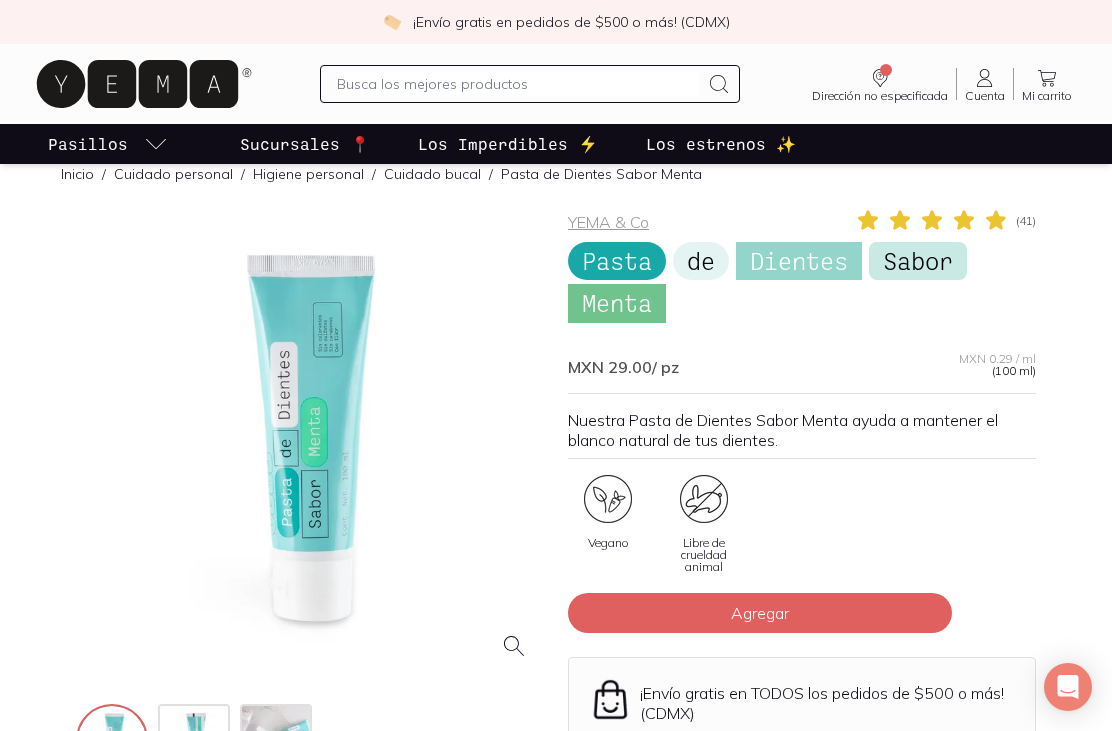 scroll, scrollTop: 22, scrollLeft: 0, axis: vertical 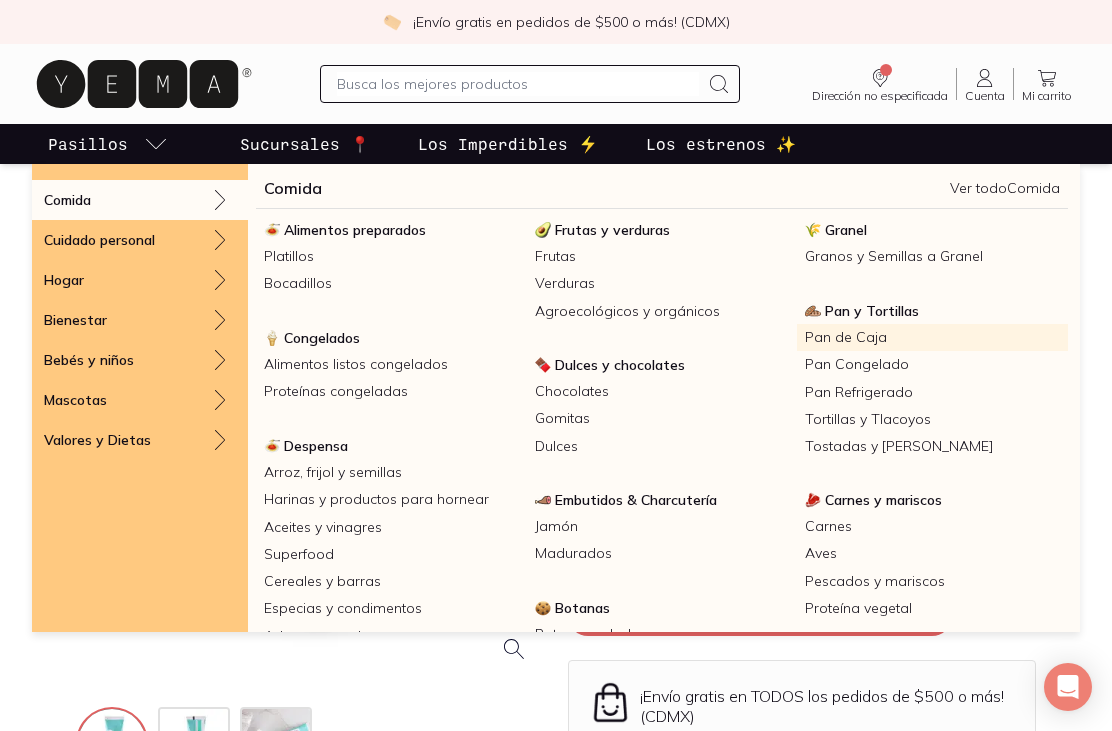 click on "Pan de Caja" at bounding box center (932, 337) 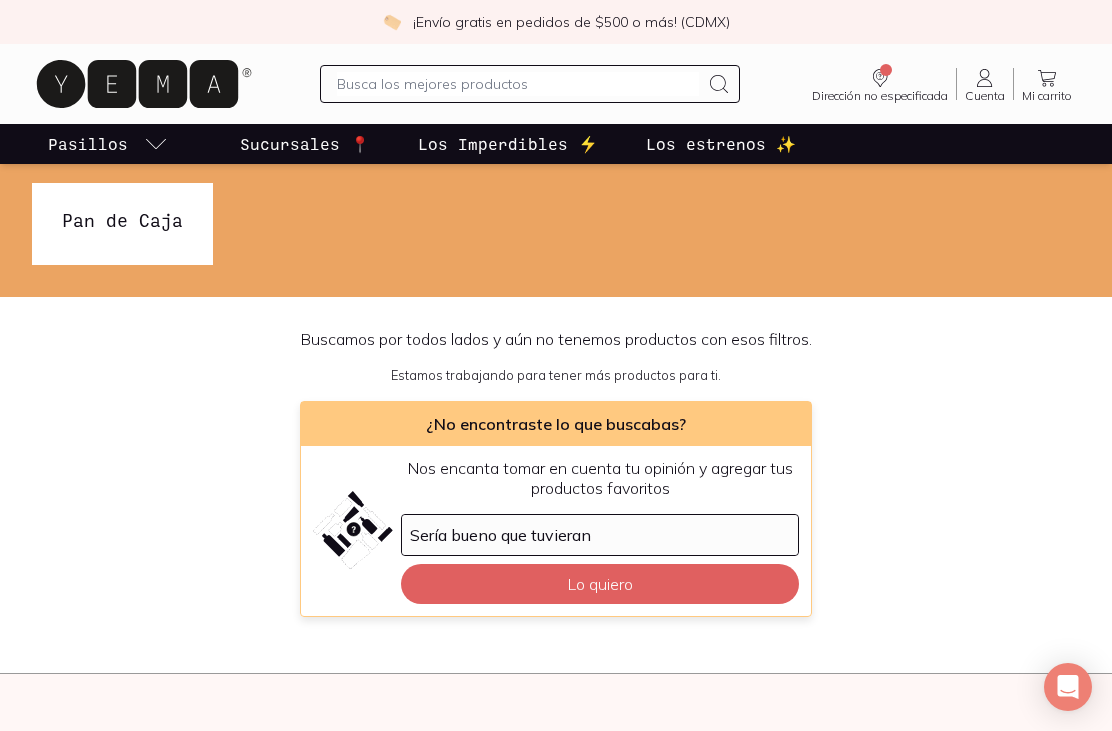 scroll, scrollTop: 0, scrollLeft: 0, axis: both 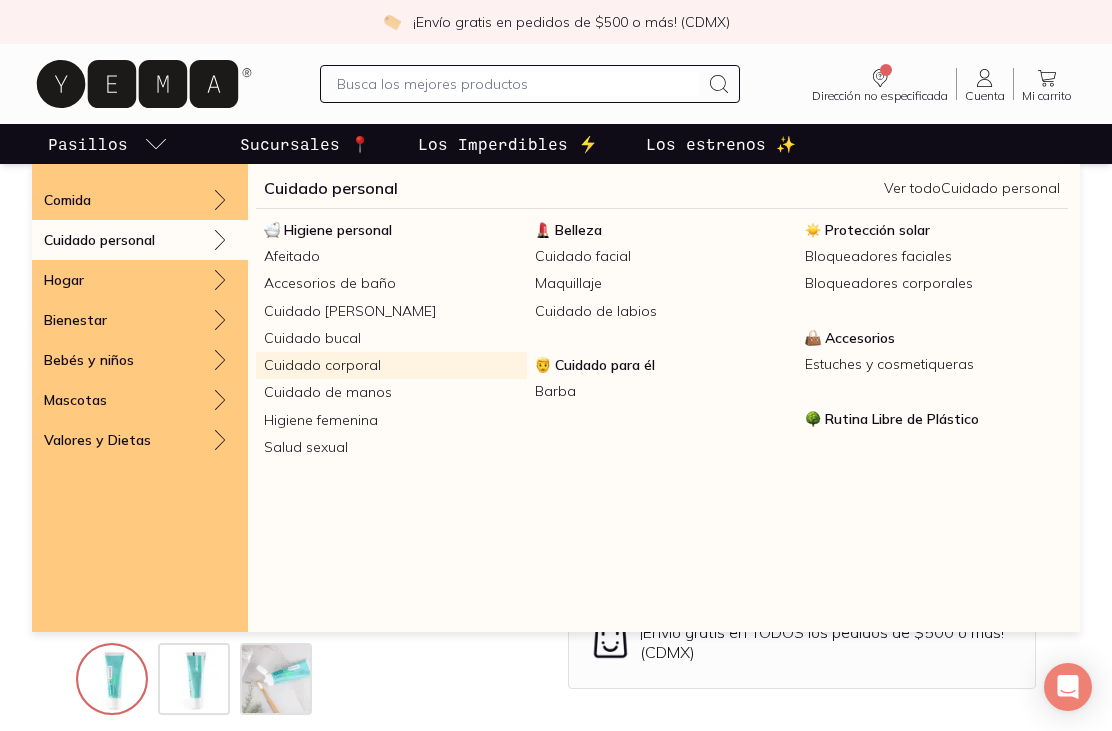 click on "Cuidado corporal" at bounding box center (391, 365) 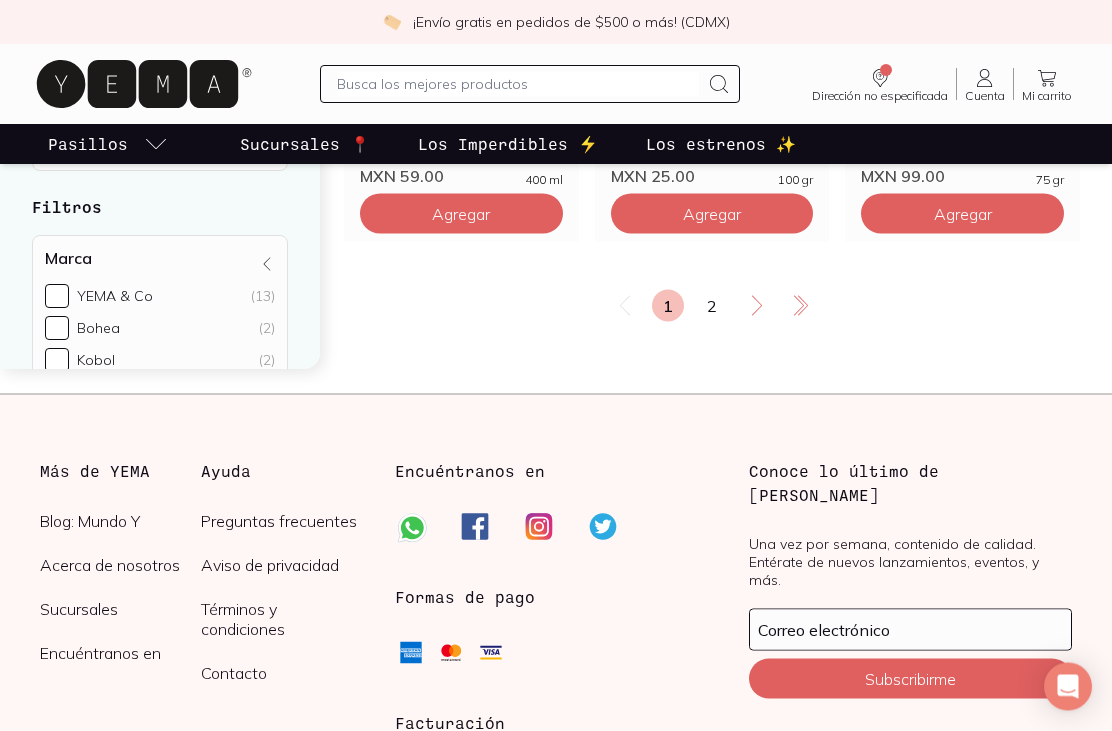 scroll, scrollTop: 3695, scrollLeft: 0, axis: vertical 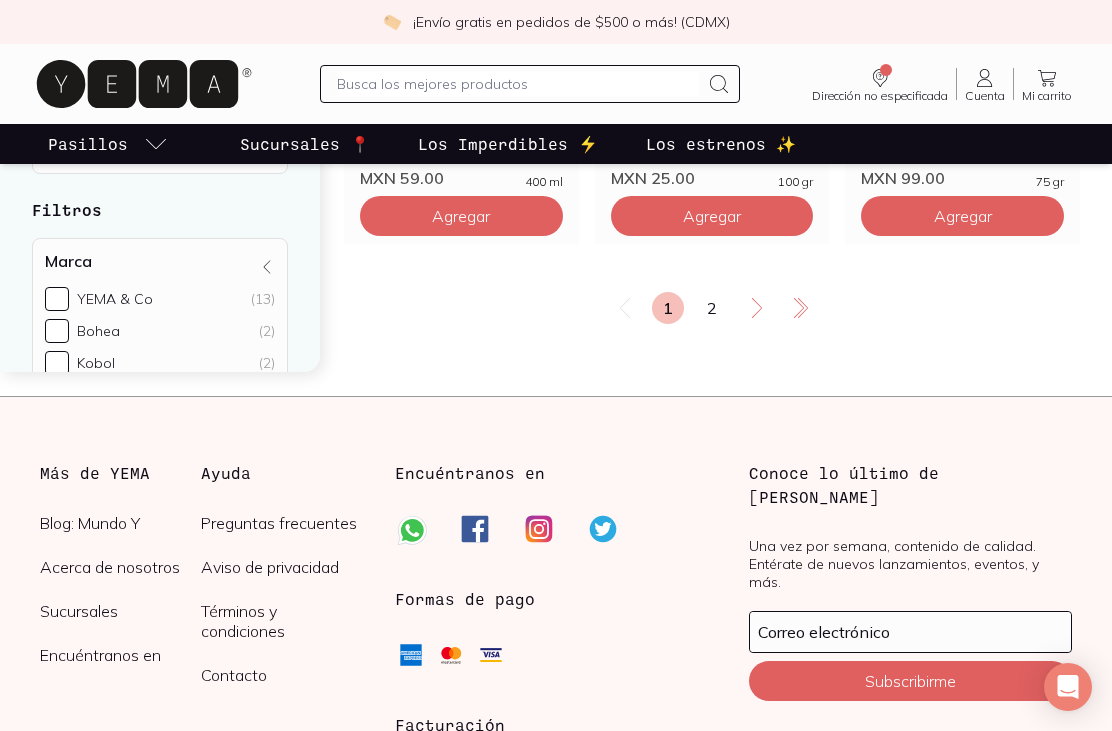 click on "2" at bounding box center [712, 308] 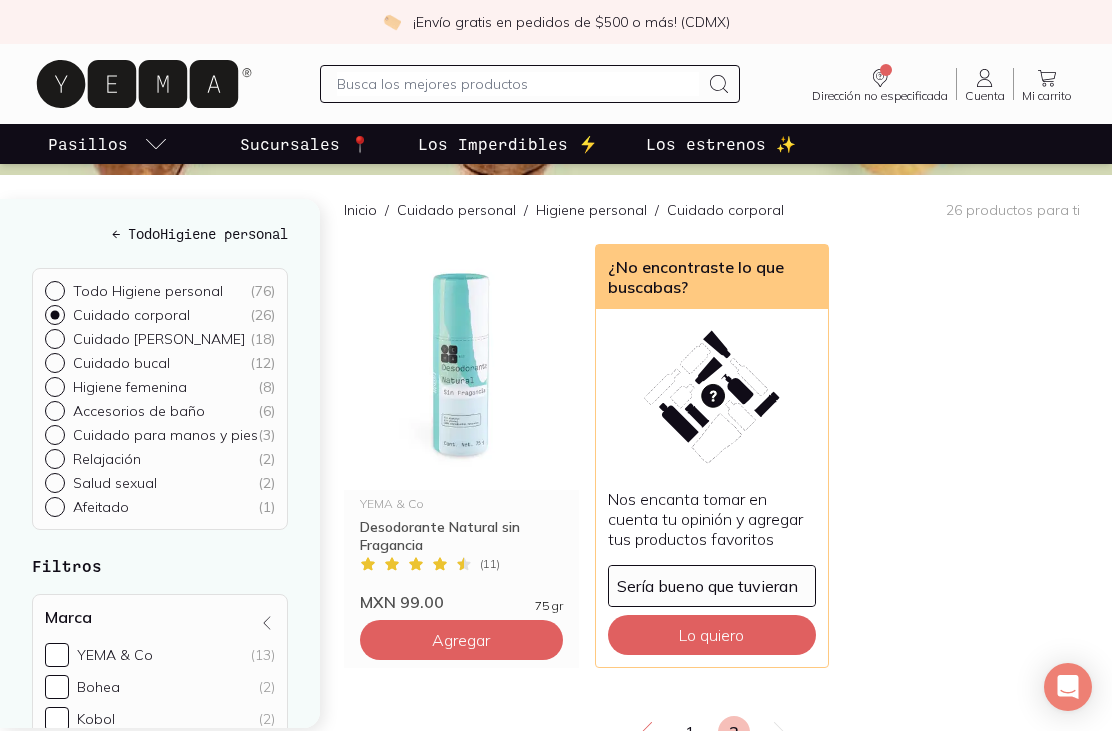 scroll, scrollTop: 190, scrollLeft: 0, axis: vertical 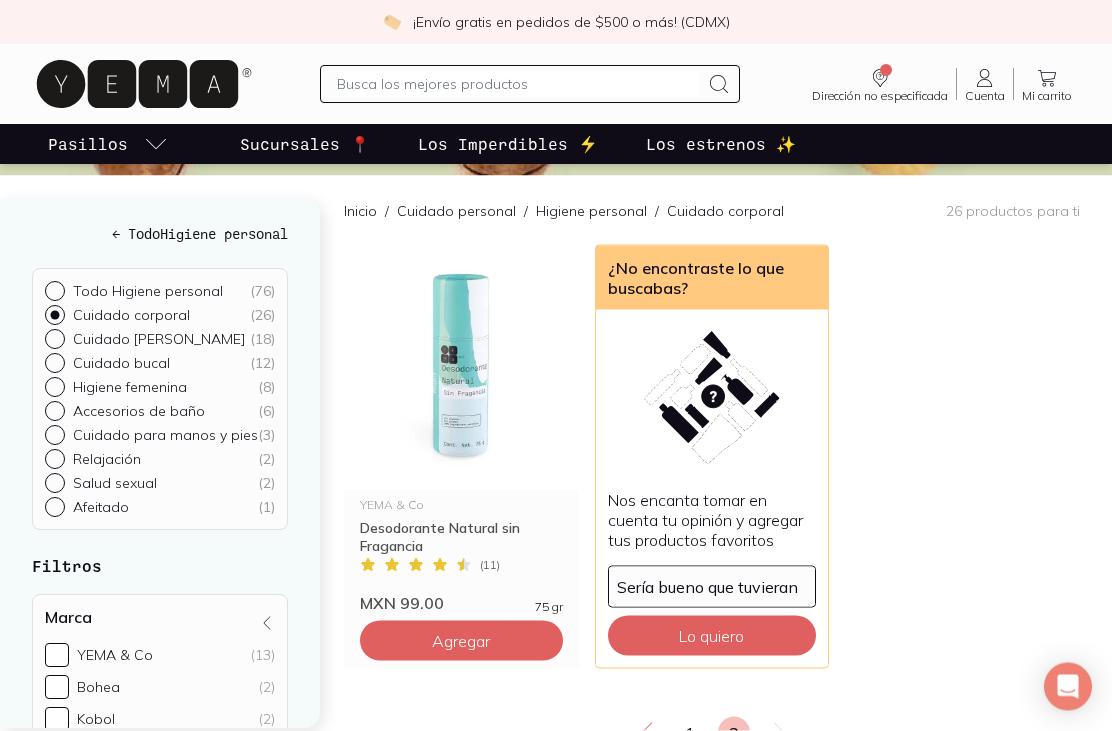 click on "Cuidado bucal" at bounding box center (121, 364) 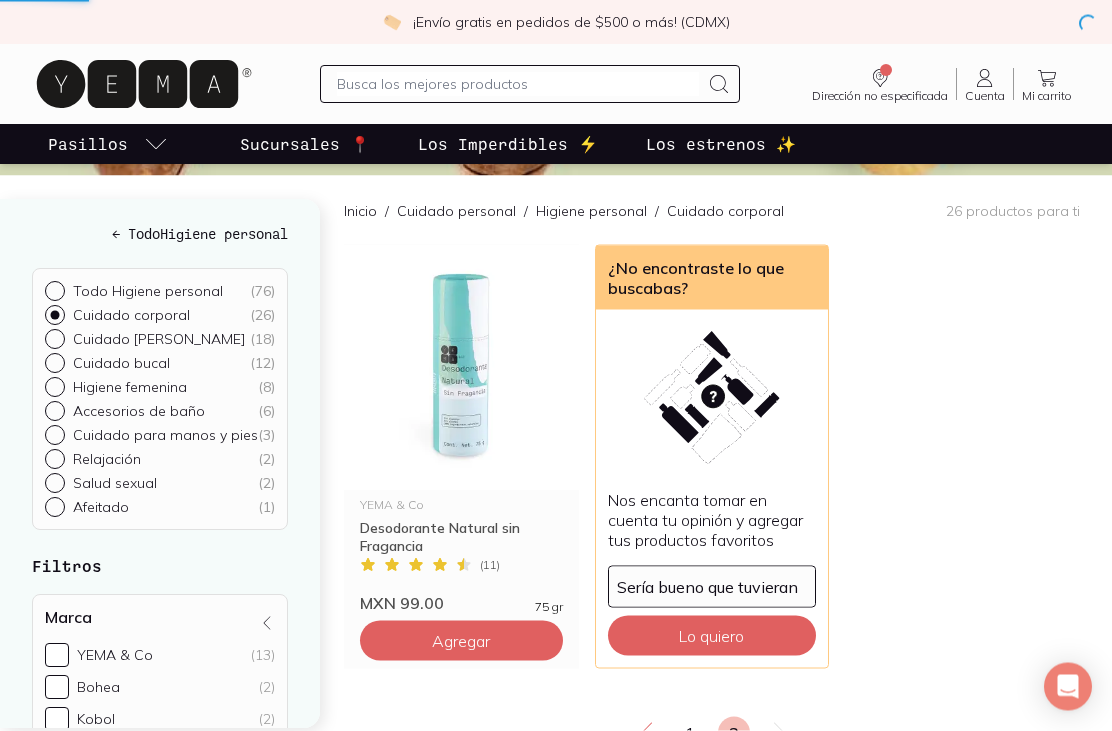 scroll, scrollTop: 191, scrollLeft: 0, axis: vertical 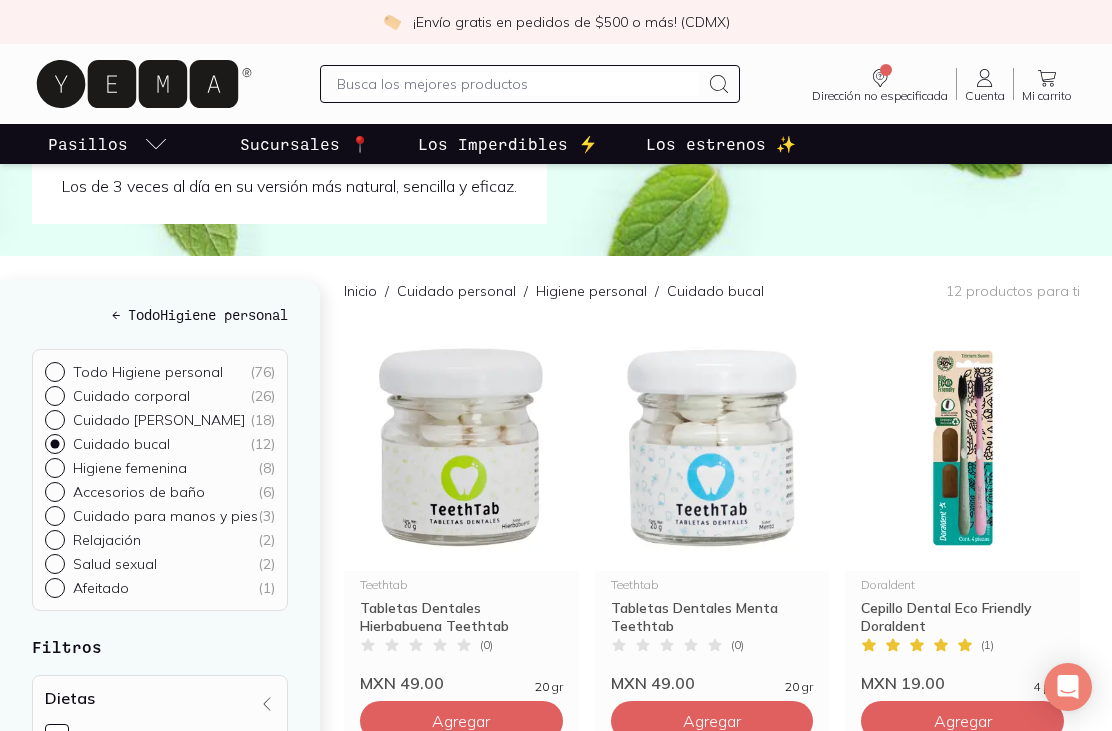 click on "Agregar" at bounding box center (461, 721) 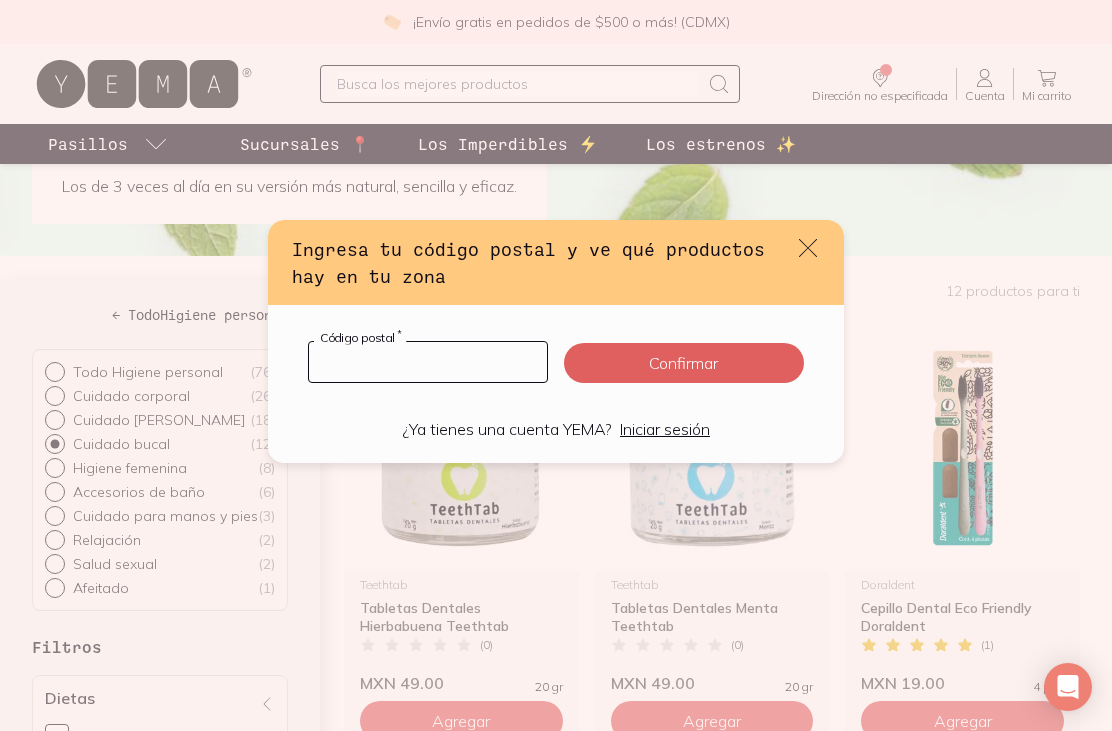 click at bounding box center [428, 362] 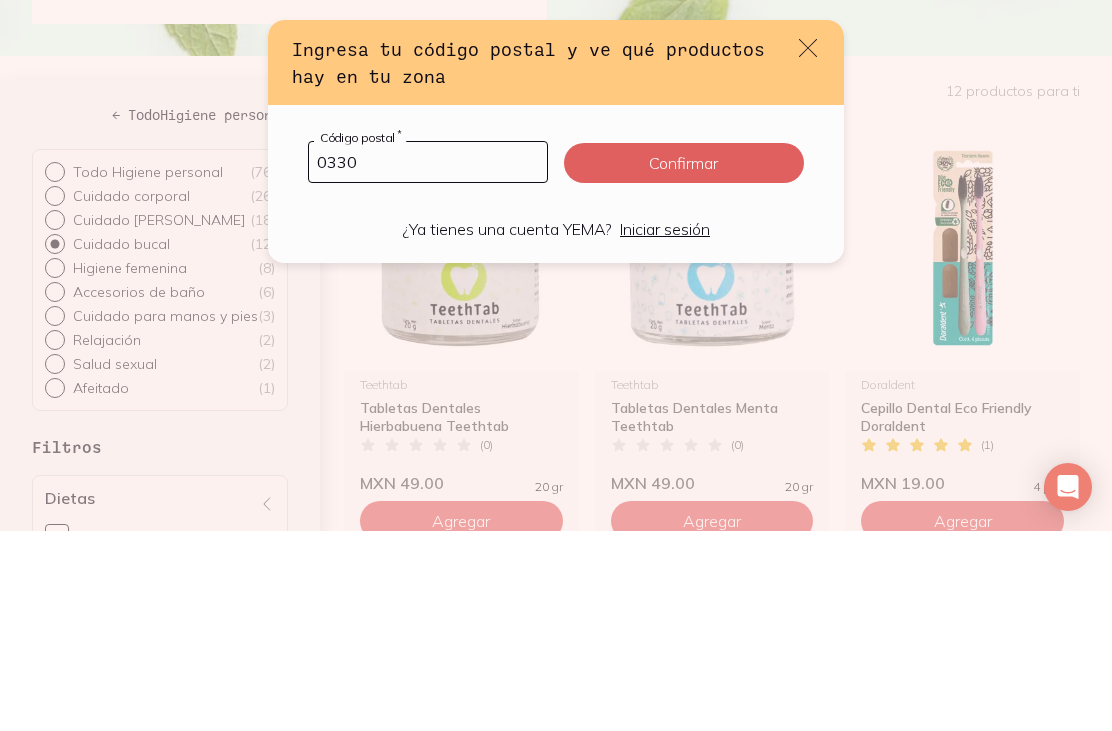 type on "03300" 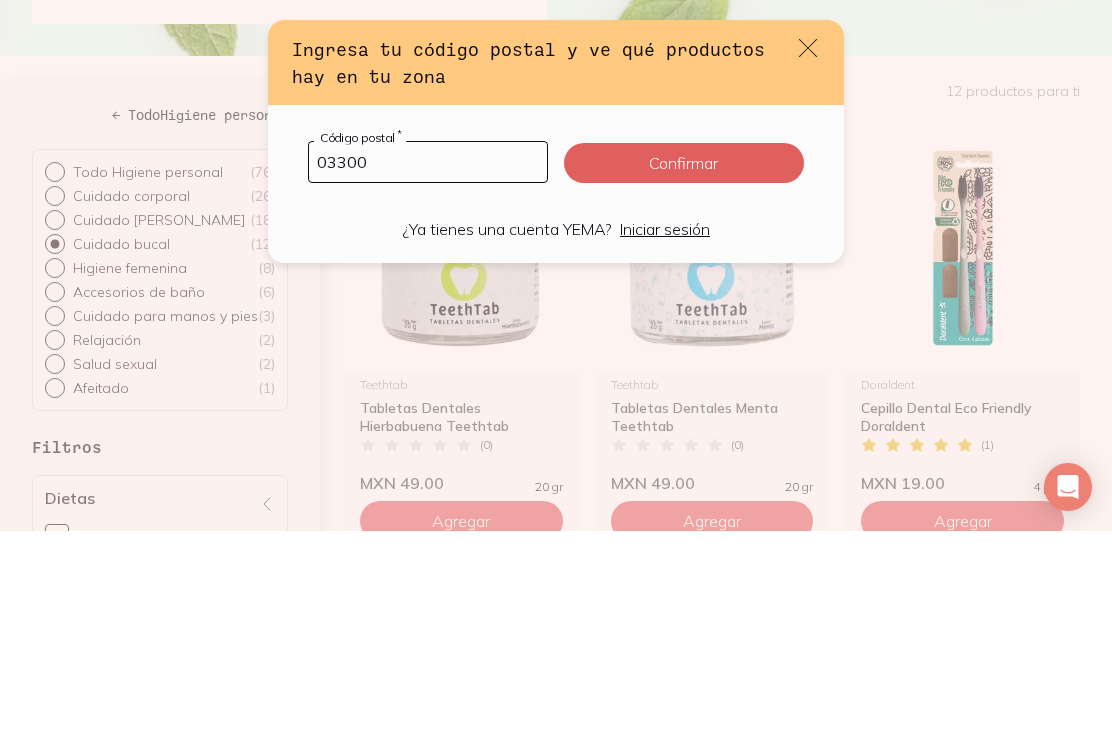click on "Confirmar" at bounding box center (684, 363) 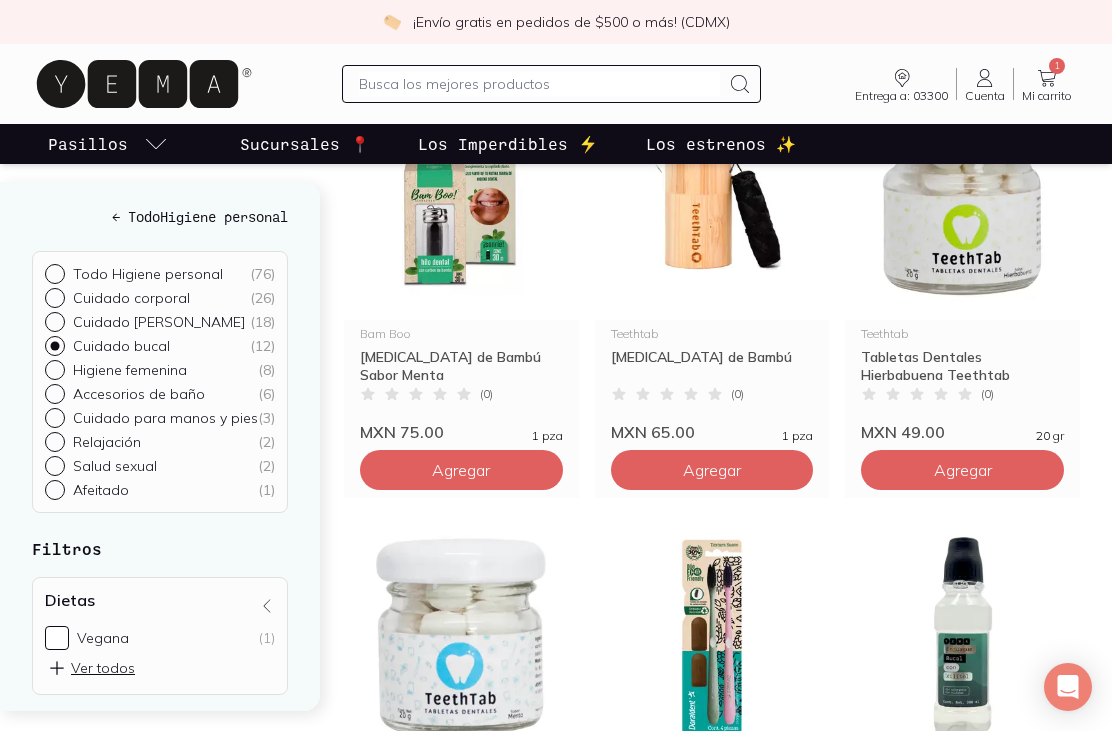 scroll, scrollTop: 356, scrollLeft: 0, axis: vertical 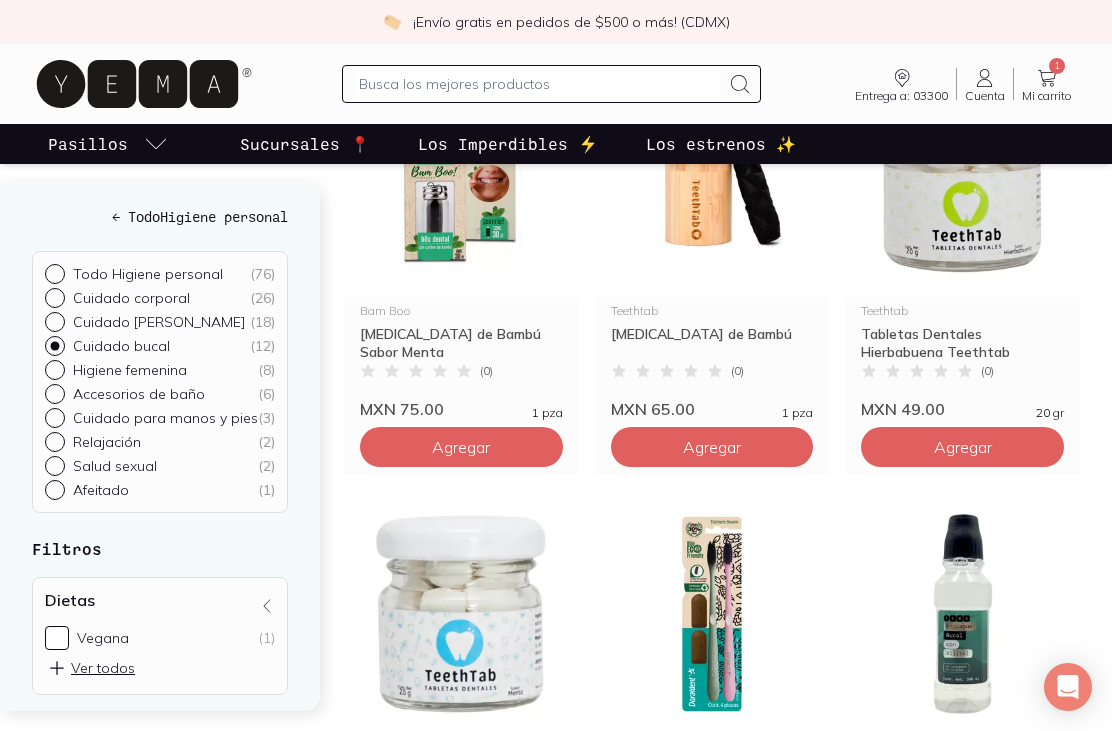 click on "Agregar" at bounding box center [461, 447] 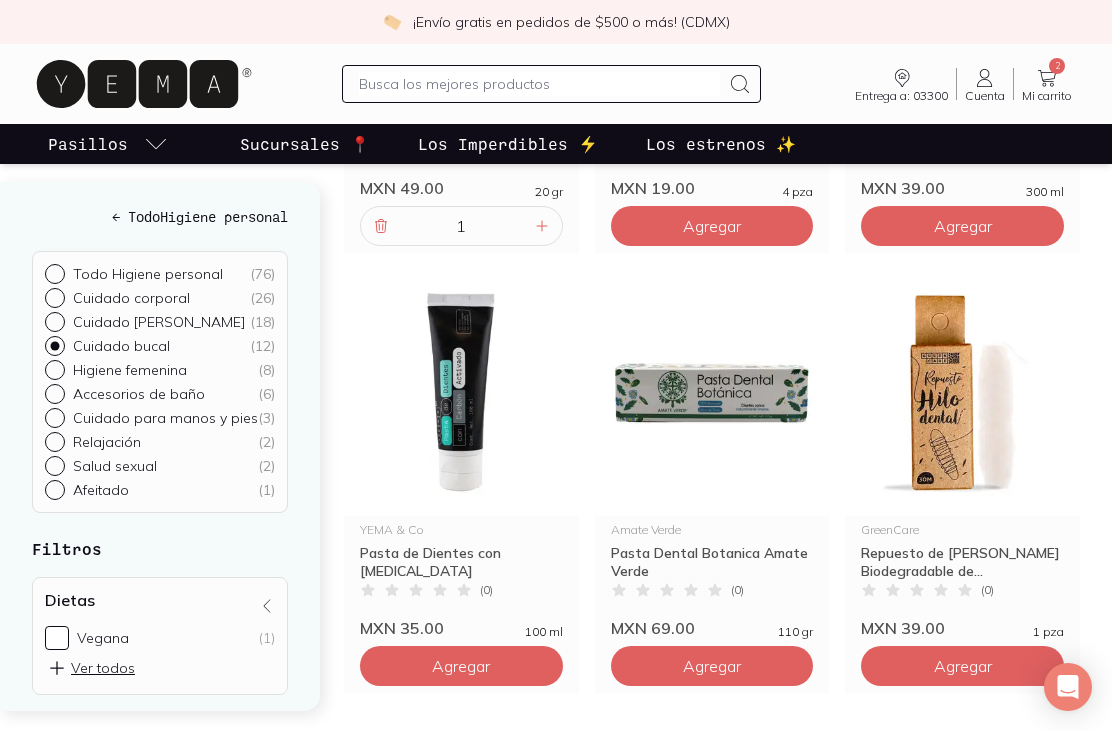 scroll, scrollTop: 1016, scrollLeft: 0, axis: vertical 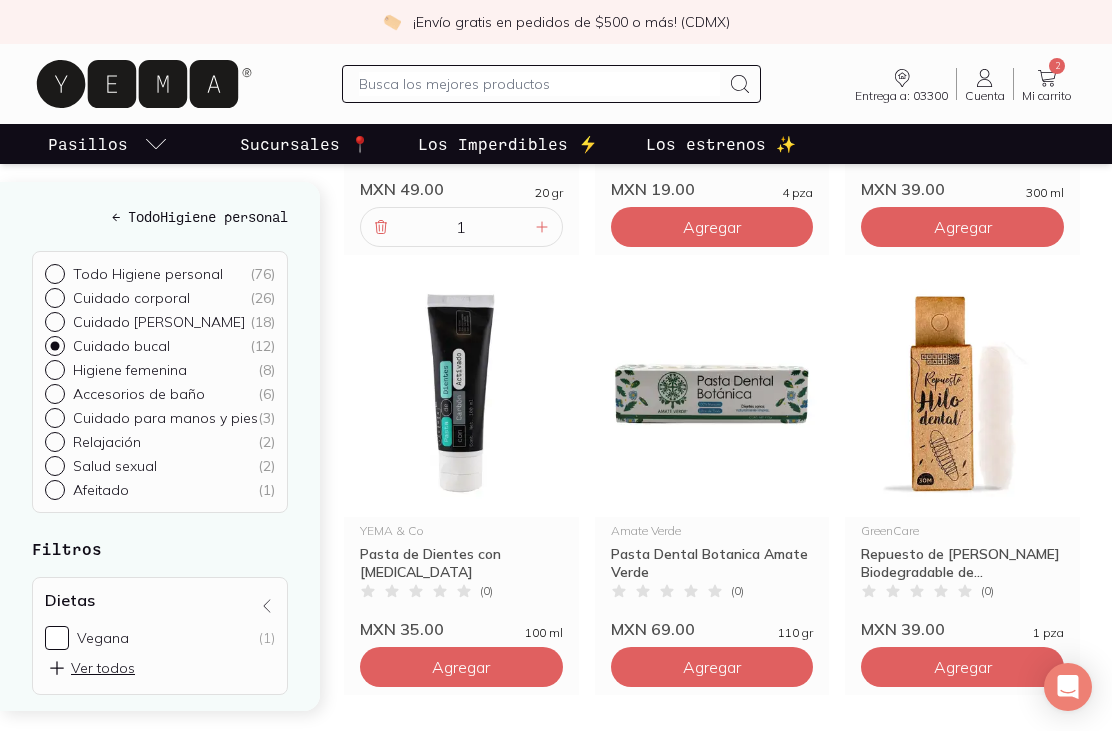 click on "Higiene femenina" at bounding box center [130, 370] 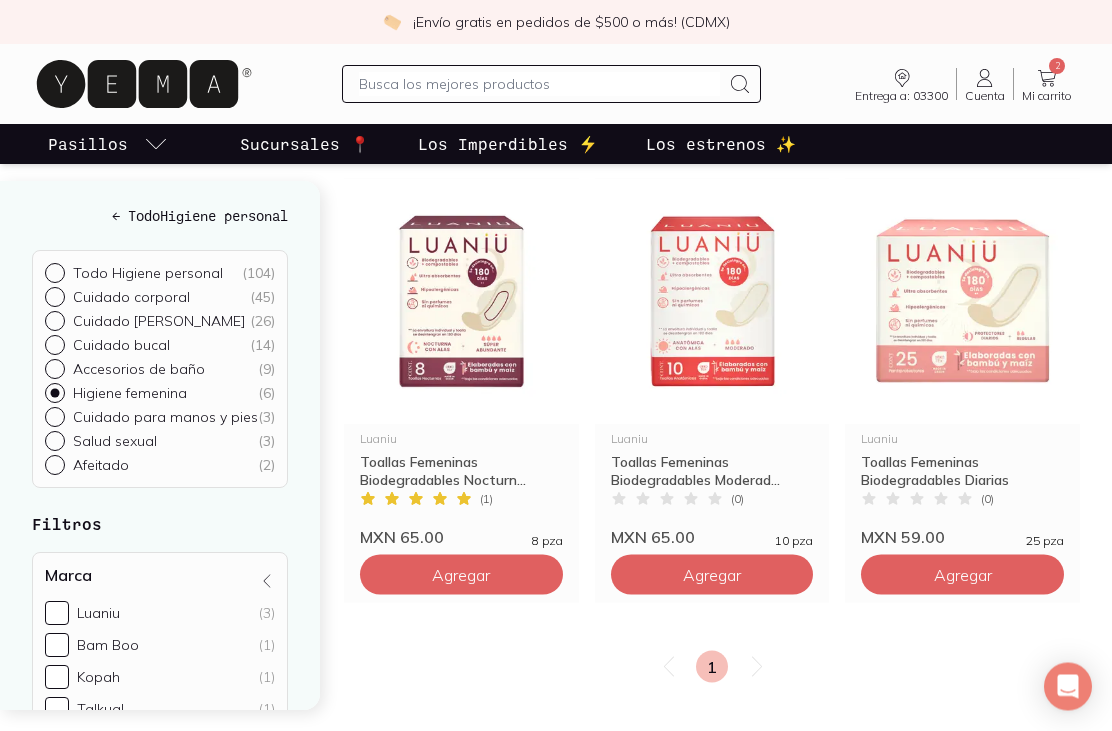 scroll, scrollTop: 671, scrollLeft: 0, axis: vertical 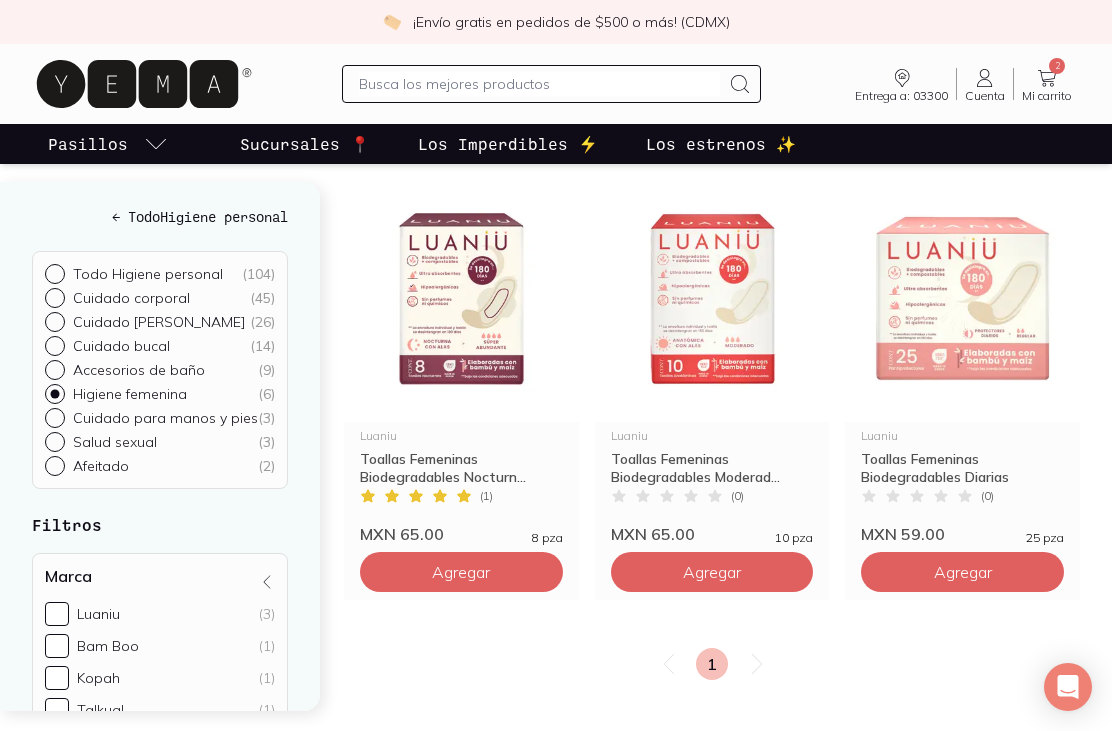 click on "Cuidado [PERSON_NAME]" at bounding box center (159, 322) 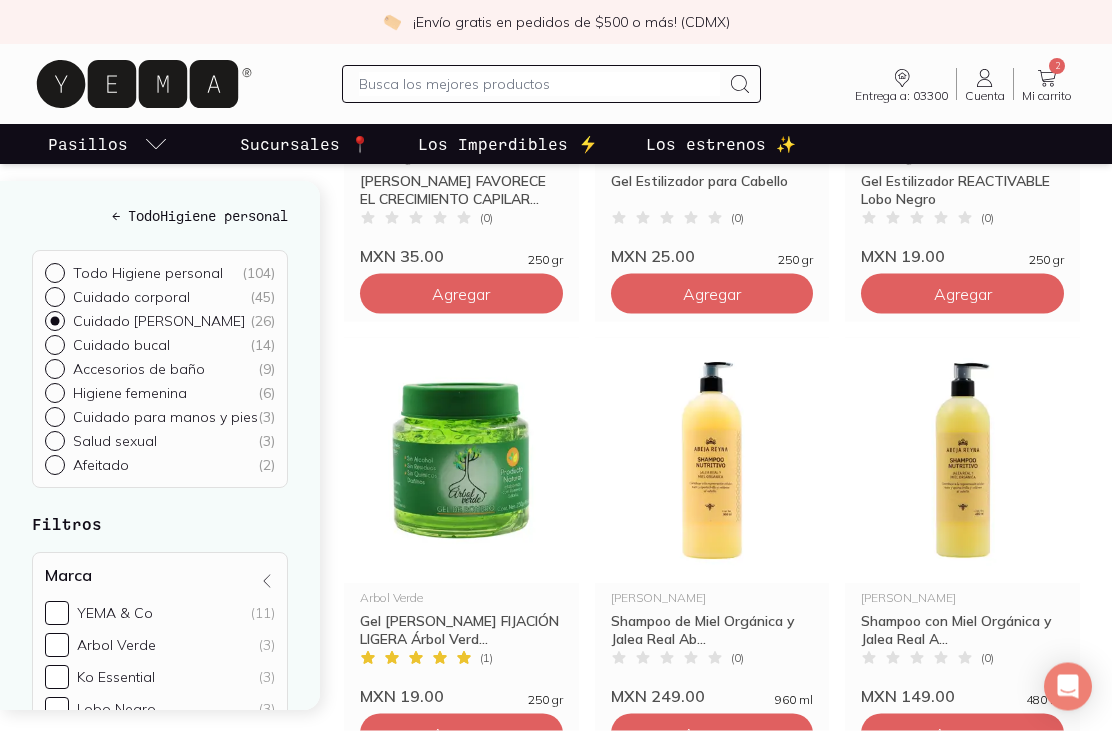 scroll, scrollTop: 2739, scrollLeft: 0, axis: vertical 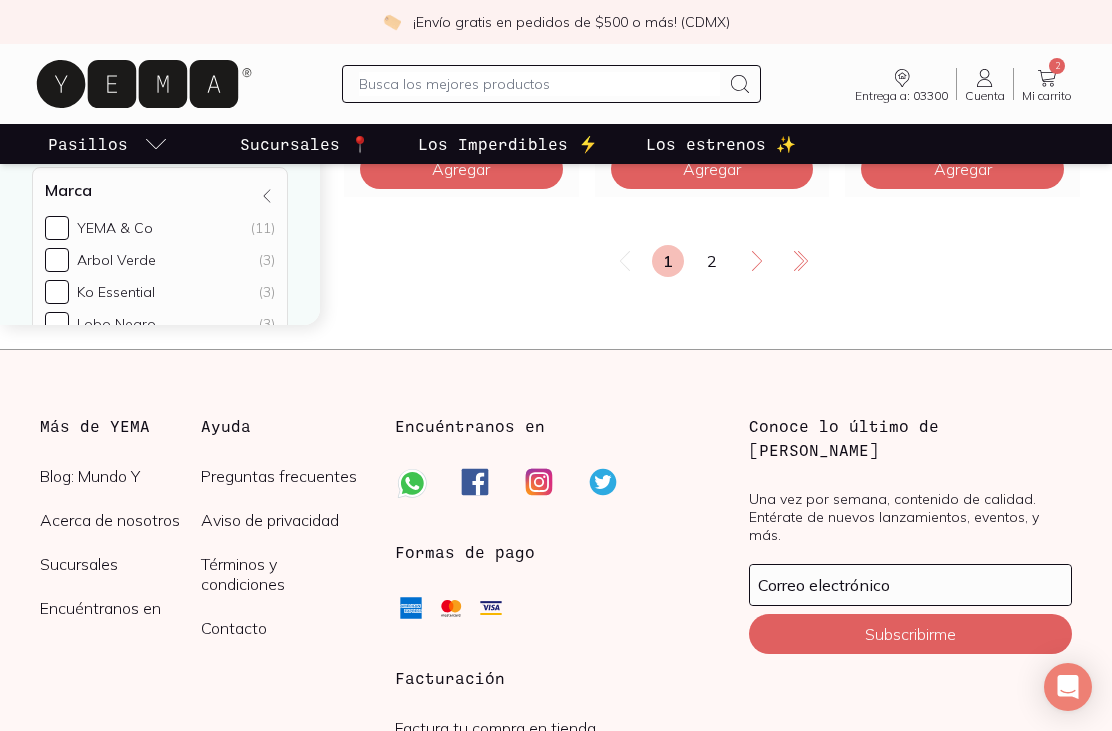 click on "2" at bounding box center (712, 261) 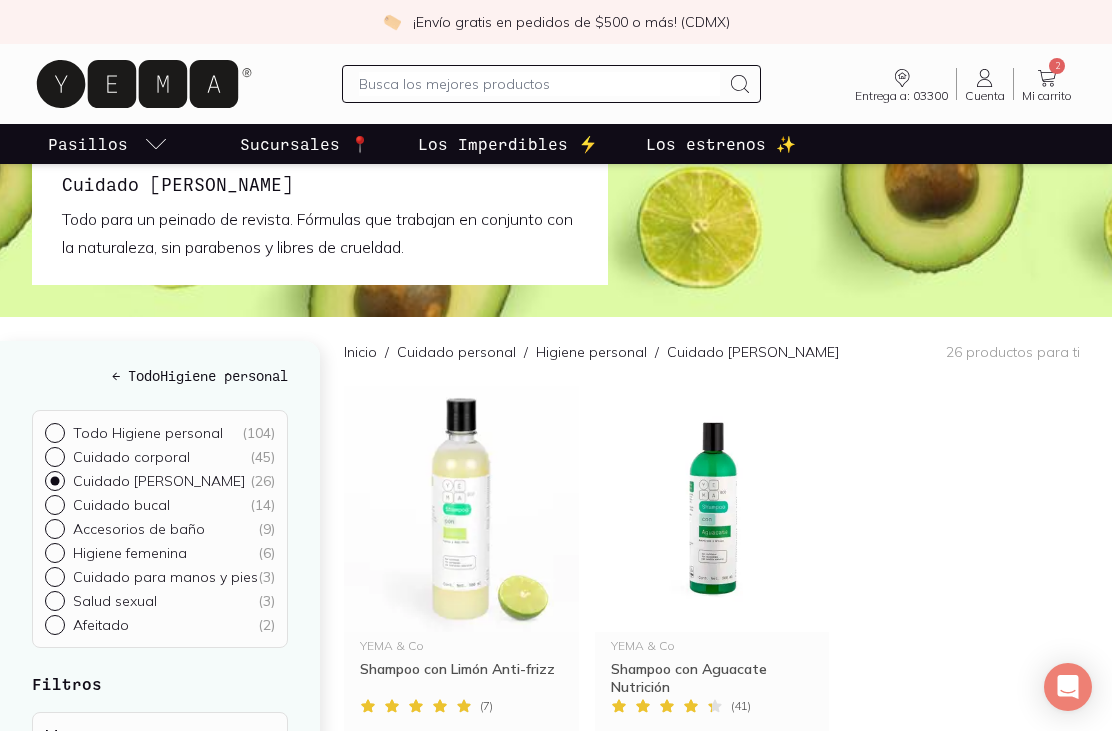 scroll, scrollTop: 0, scrollLeft: 0, axis: both 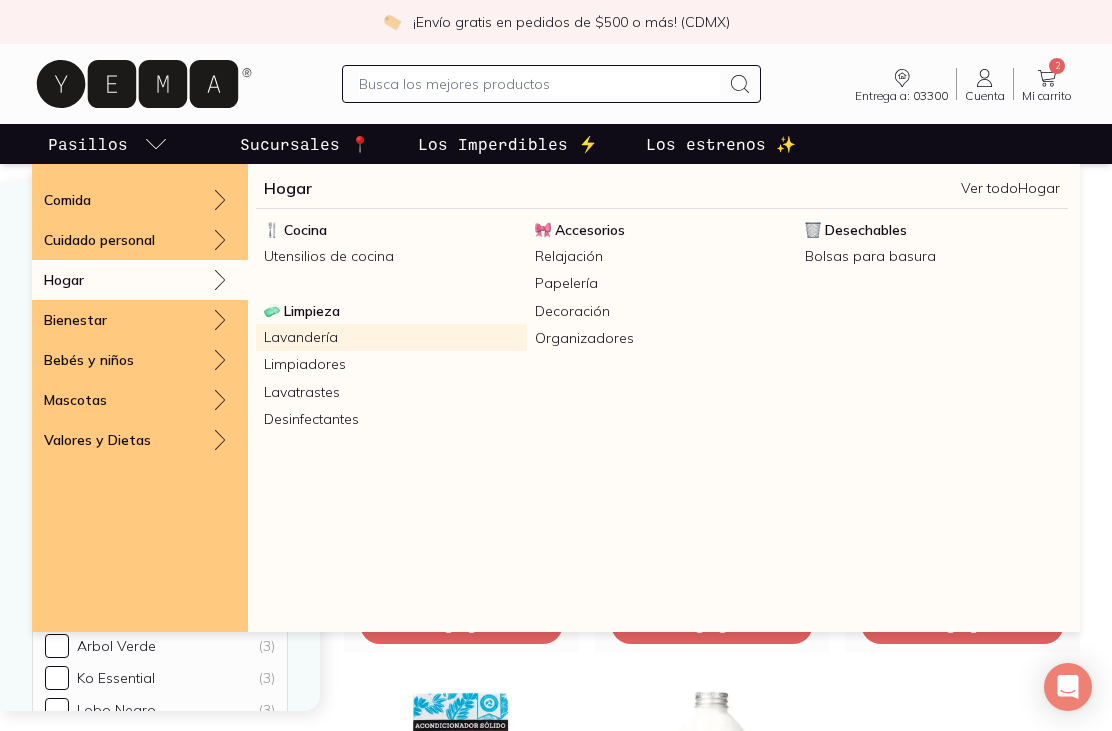 click on "Lavandería" at bounding box center (391, 337) 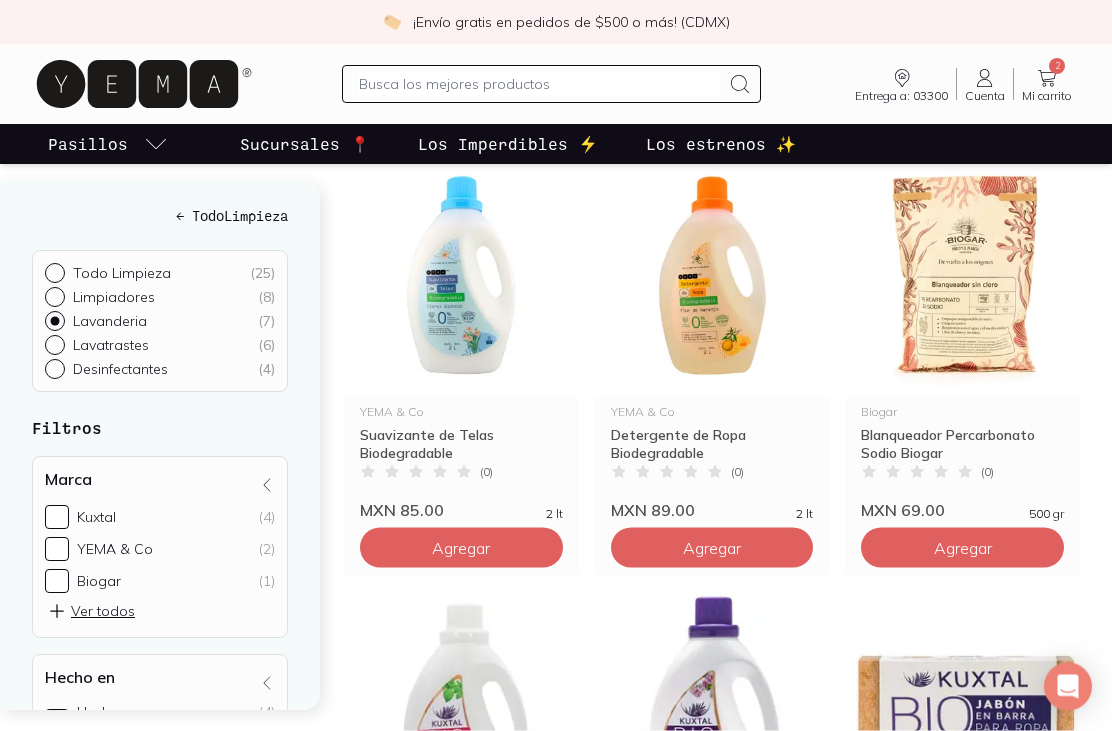 scroll, scrollTop: 284, scrollLeft: 0, axis: vertical 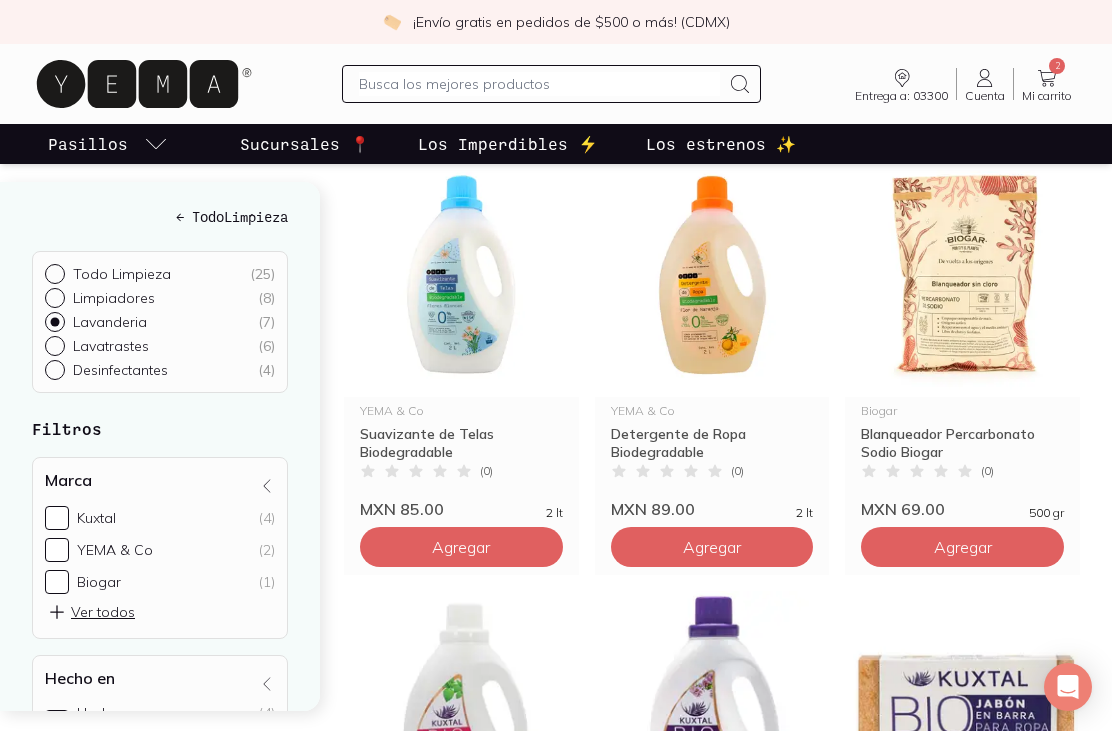 click on "Agregar" at bounding box center [461, 547] 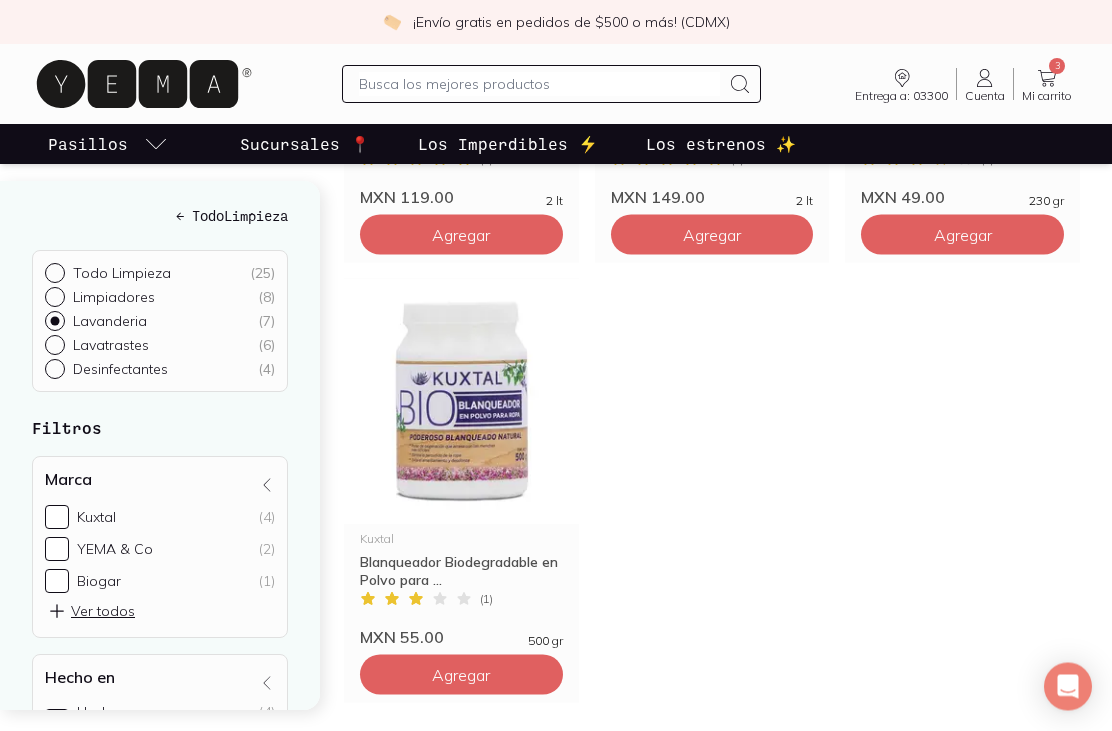 scroll, scrollTop: 1037, scrollLeft: 0, axis: vertical 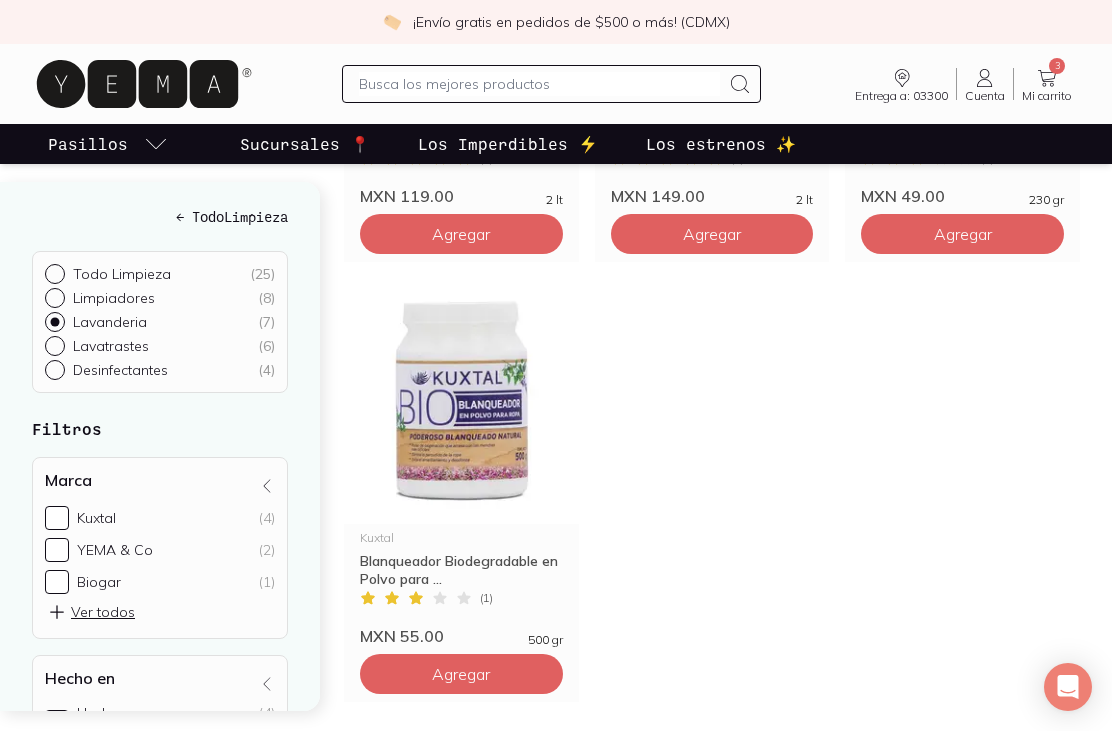 click on "Desinfectantes" at bounding box center [120, 370] 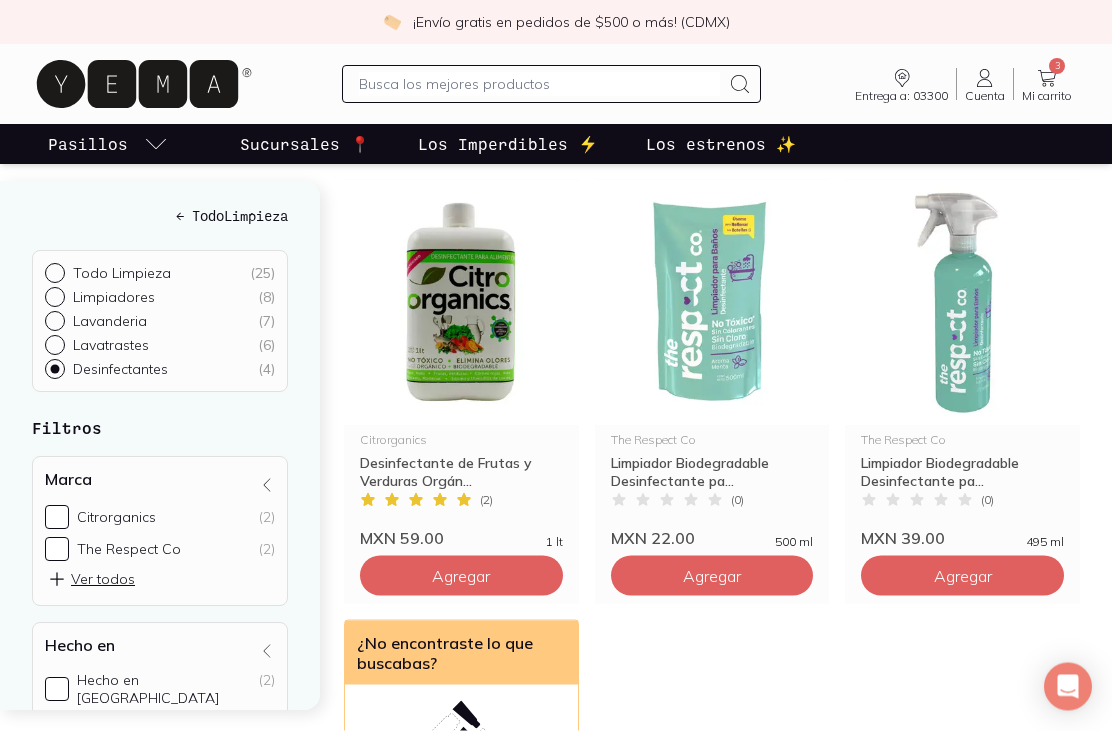scroll, scrollTop: 253, scrollLeft: 0, axis: vertical 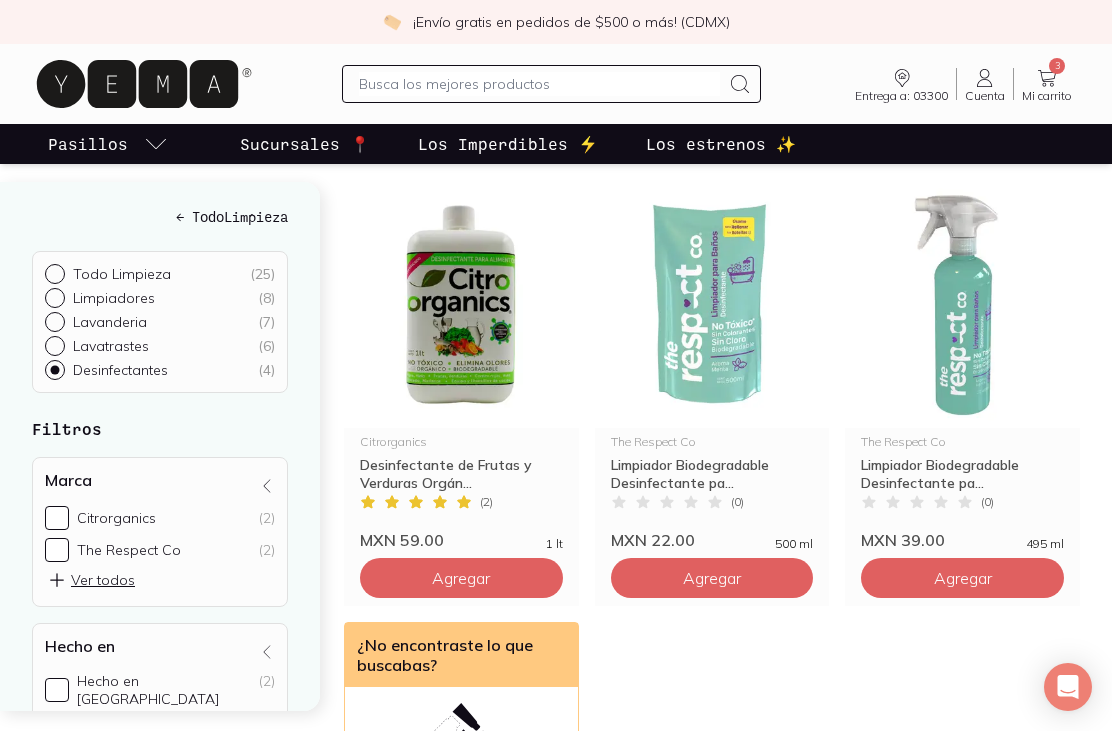 click on "Limpiadores" at bounding box center (114, 298) 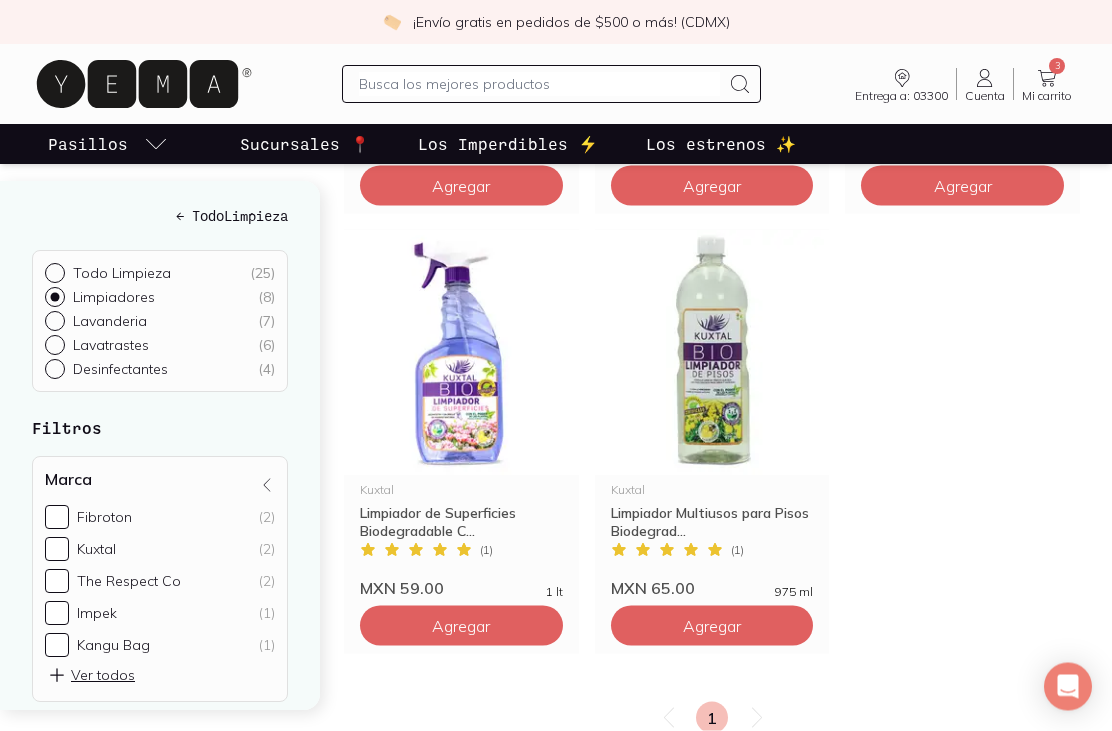 scroll, scrollTop: 1086, scrollLeft: 0, axis: vertical 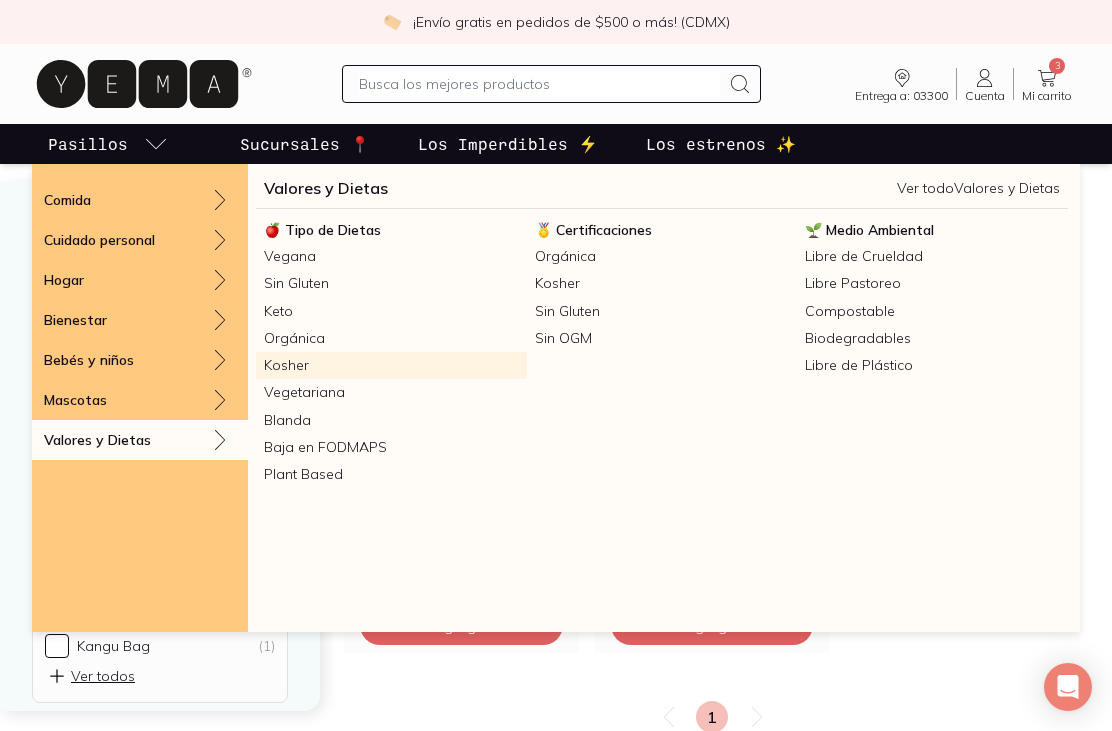 click on "Kosher" at bounding box center [391, 365] 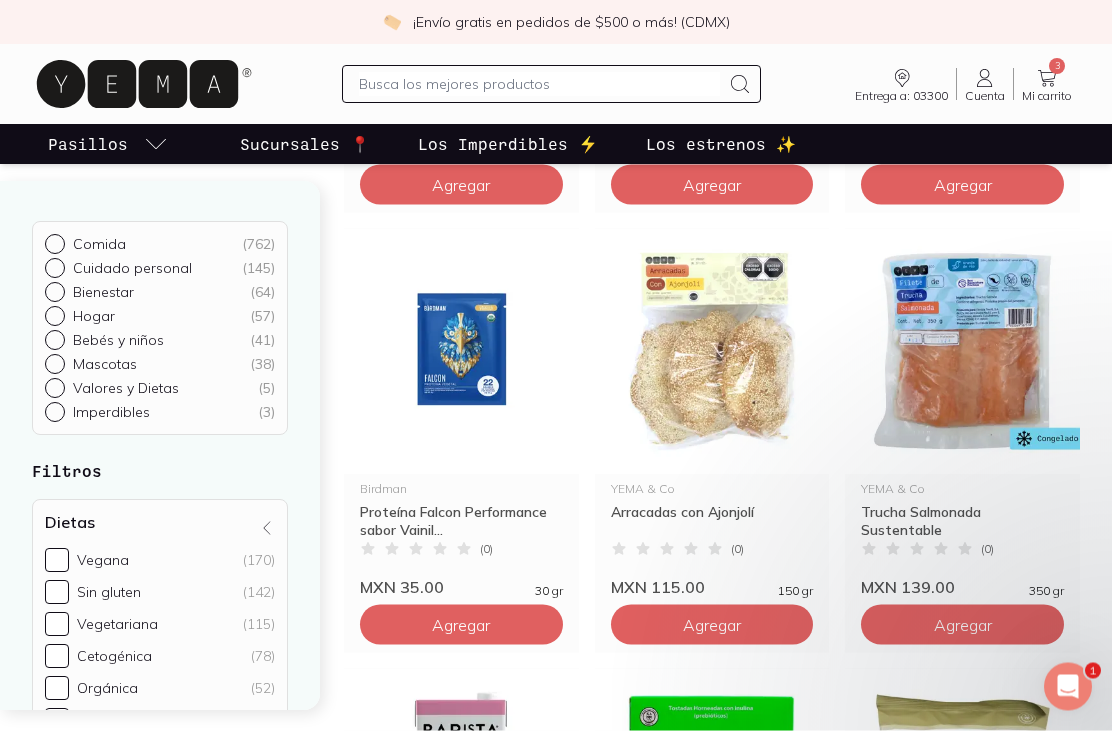 scroll, scrollTop: 598, scrollLeft: 0, axis: vertical 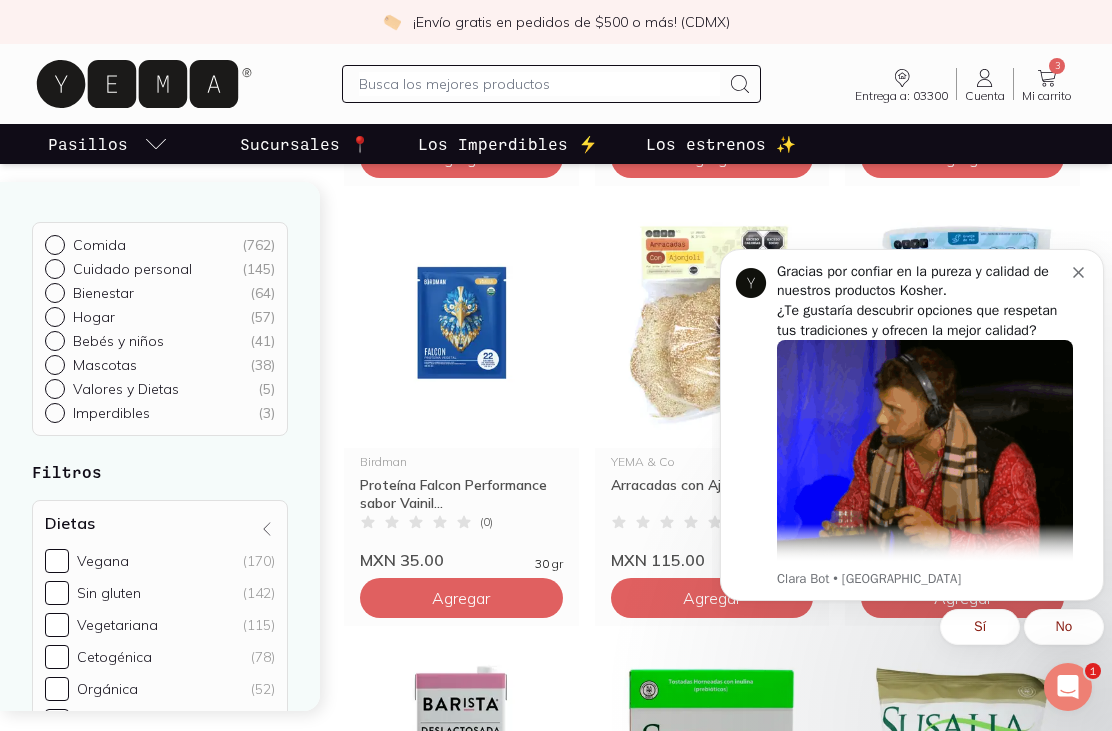 click 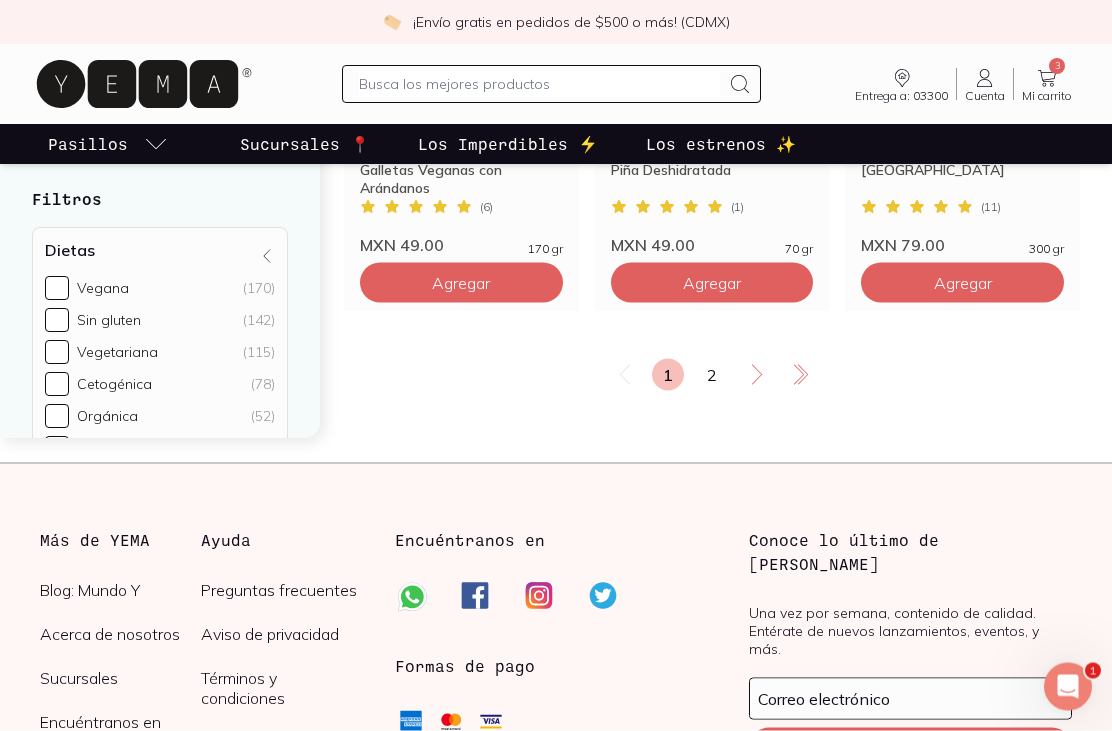 scroll, scrollTop: 3573, scrollLeft: 0, axis: vertical 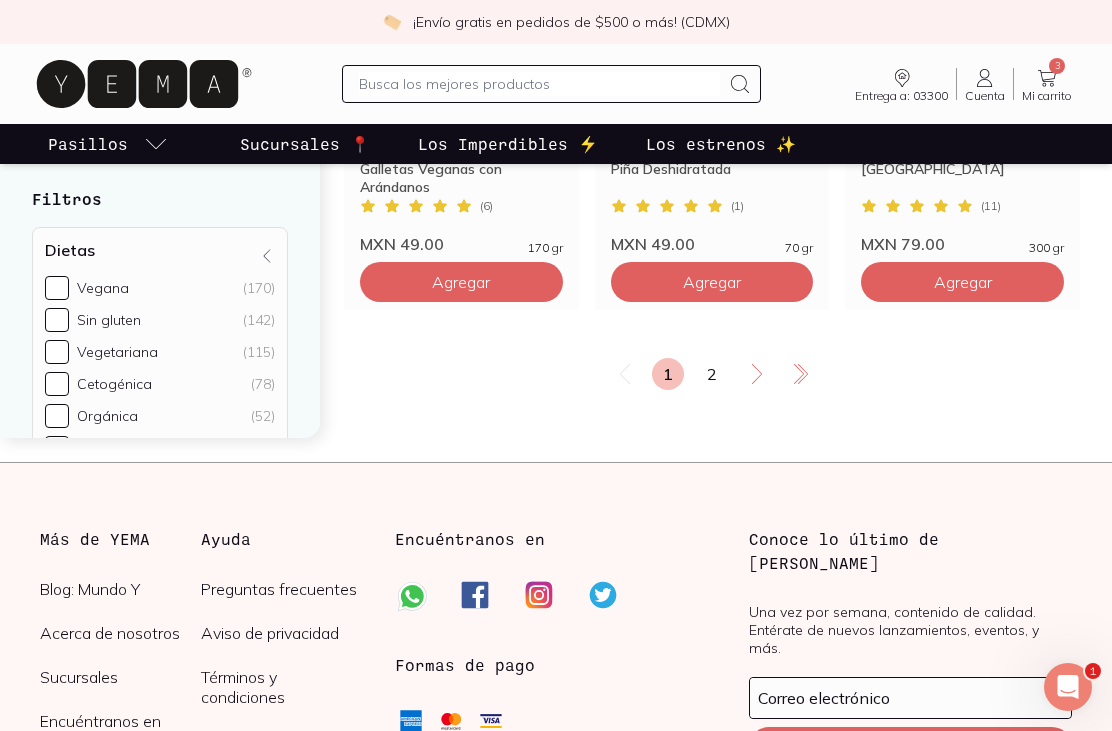 click on "2" at bounding box center (712, 374) 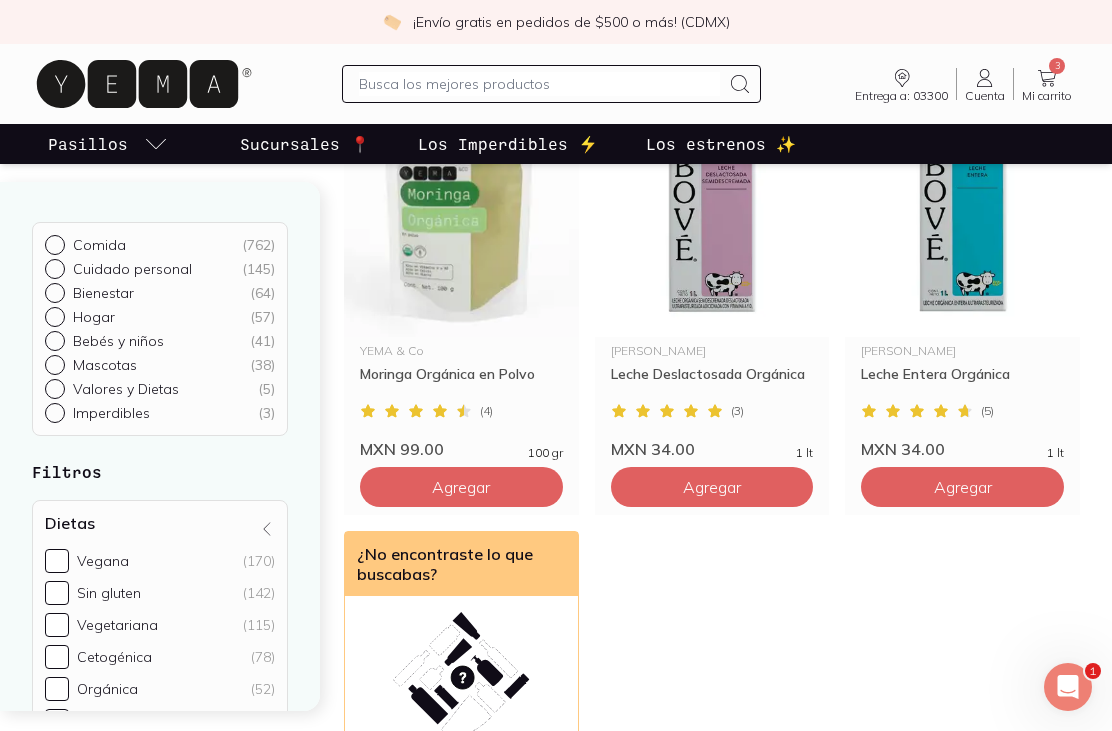scroll, scrollTop: 1167, scrollLeft: 0, axis: vertical 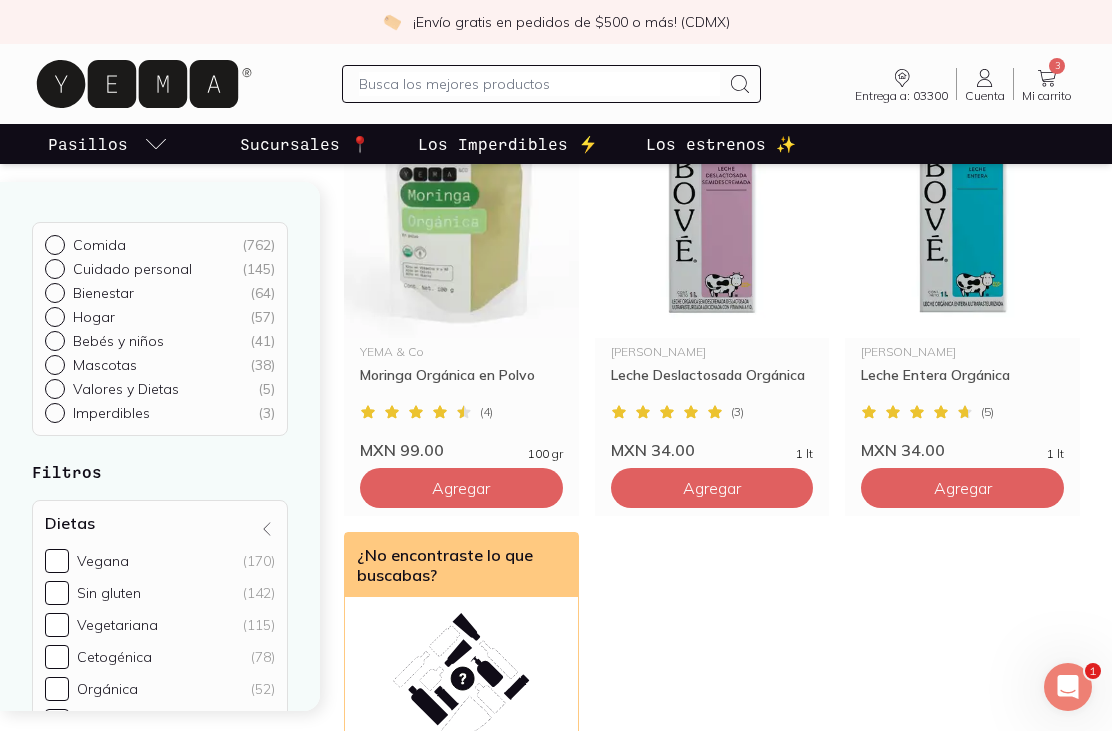 click on "Comida" at bounding box center (99, 245) 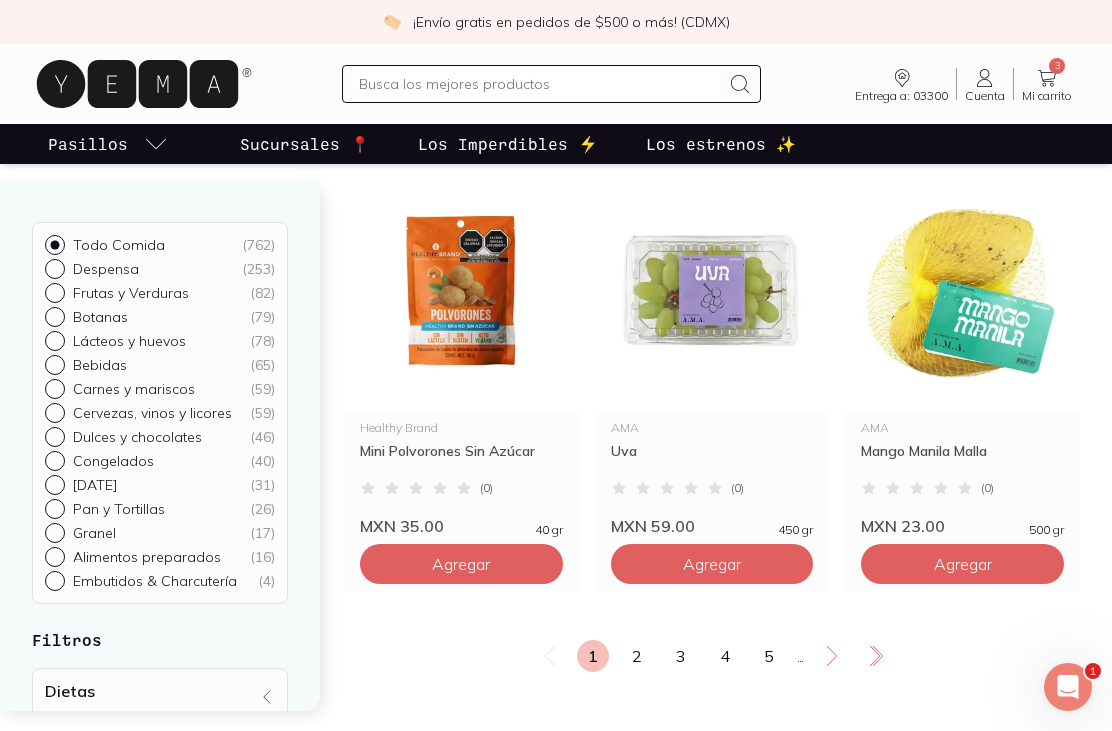 scroll, scrollTop: 3363, scrollLeft: 0, axis: vertical 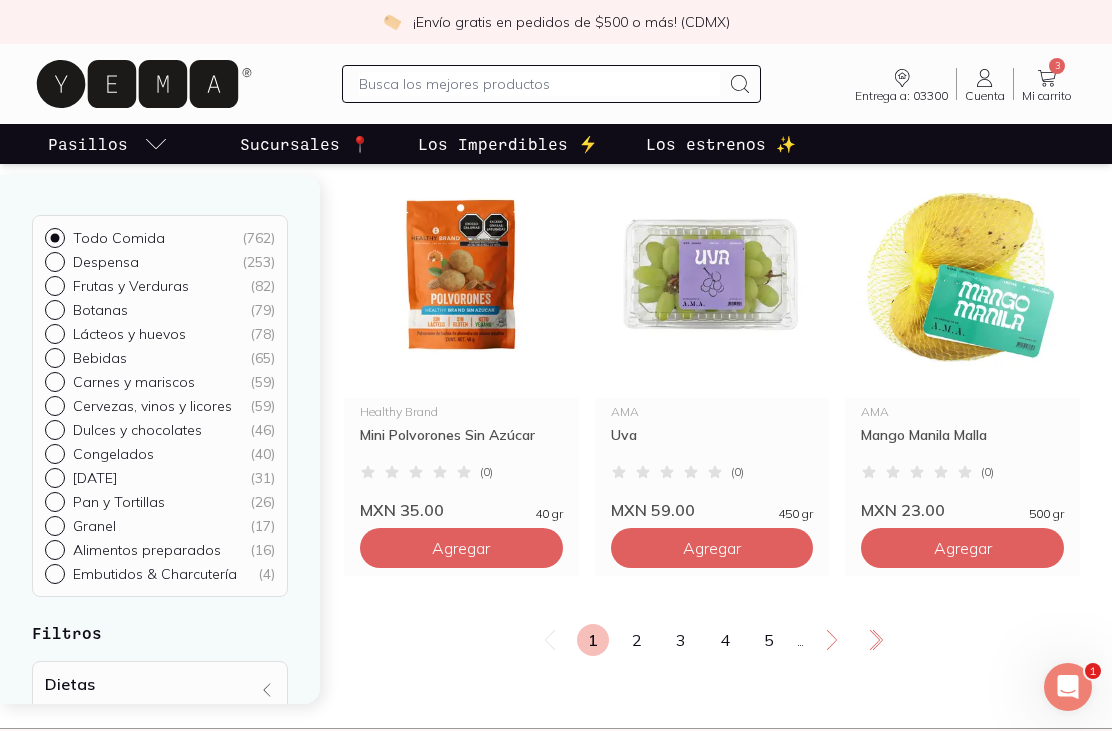 click on "2" at bounding box center [637, 640] 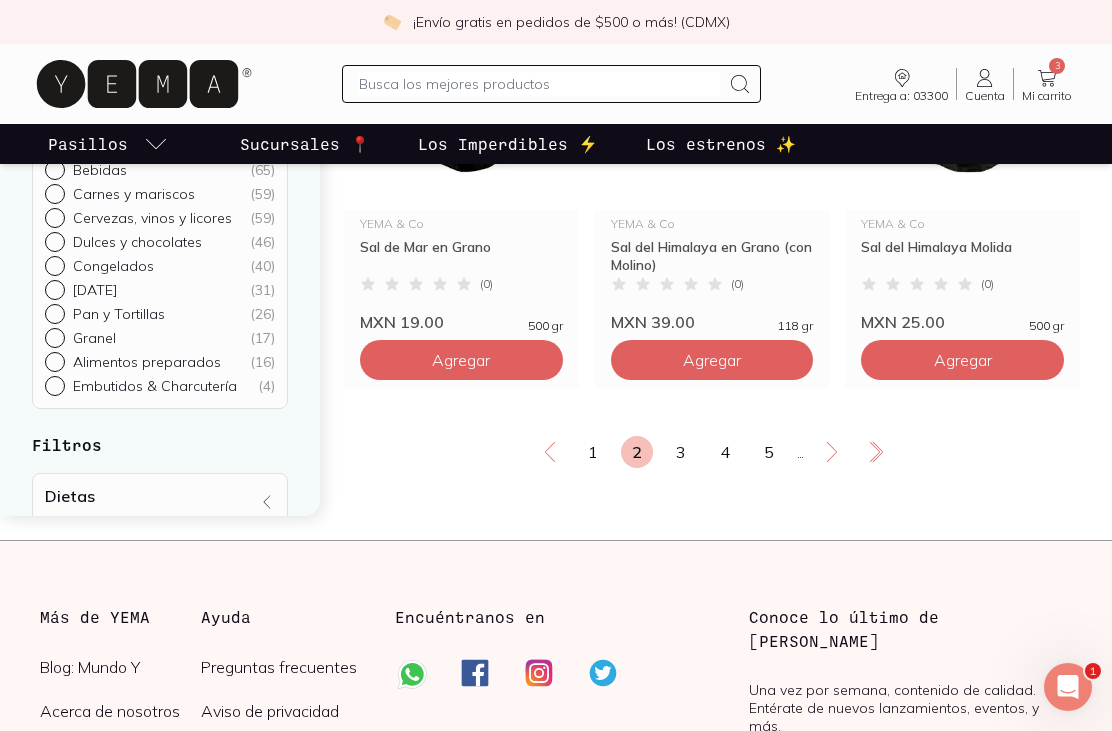 scroll, scrollTop: 3503, scrollLeft: 0, axis: vertical 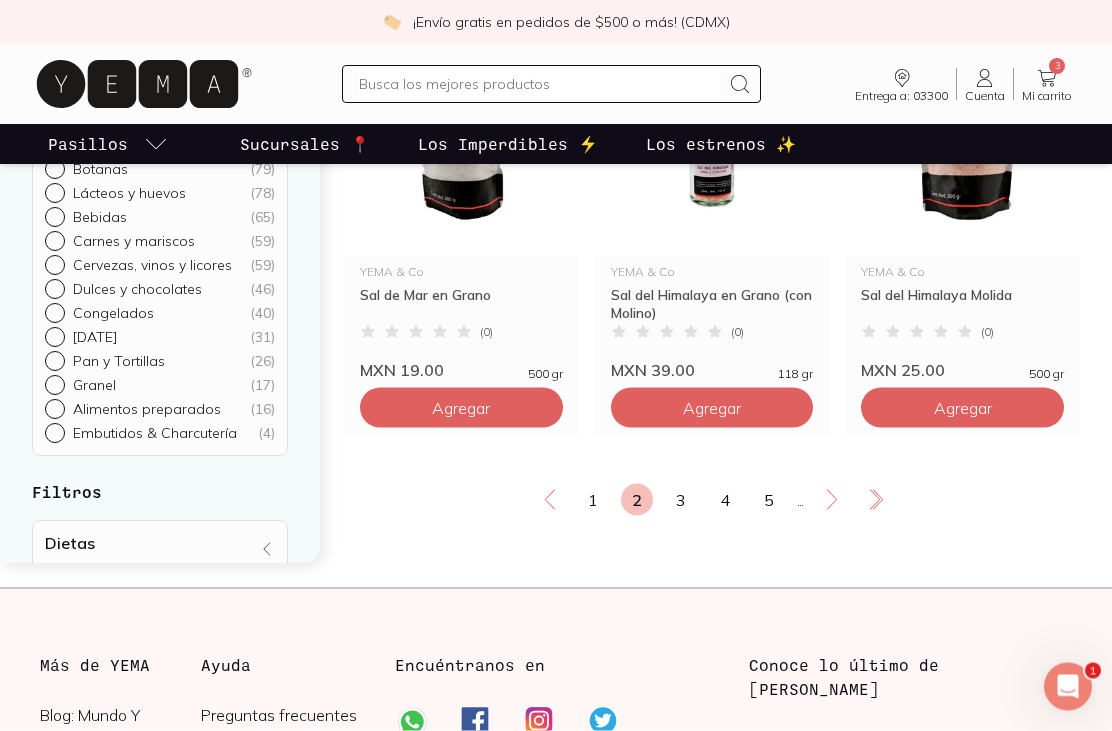 click on "Inicio / Comida 762   productos para ti YEMA & Co Salsa Macha con Arándano y  Amaranto ( 0 ) MXN 69.00 240 gr Agregar Tuny Atún con Aderezo Vinagreta ( 0 ) MXN 23.00 75 gr Agregar Tuny Atún Ahumado ( 0 ) MXN 23.00 75 gr Agregar Tuny Atún Finas Hierbas ( 0 ) MXN 23.00 75 gr Agregar Tuny Atún Lemon Pepper ( 0 ) MXN 23.00 75 gr Agregar Tuny Atún con Chipotle ( 0 ) MXN 23.00 75 gr Agregar [PERSON_NAME] Azúcar Morena ( 0 ) MXN 24.00 900 gr Agregar Konichiwa Pepitas Tostadas ( 0 ) MXN 10.00 45 gr Agregar Wild Protein Barra de Proteína Sabor Moka ( 0 ) MXN 29.00 45 gr Agregar La Finca Semilla de Girasol Garapiñada ( 0 ) MXN 16.00 150 gr Agregar La Finca Cacahuate Garapiñado ( 0 ) MXN 16.00 150 gr Agregar YEMA & Co Chamoy sin Azúcar ( 0 ) MXN 75.00 360 gr Agregar YEMA & Co Mayonesa ( 0 ) MXN 45.00 242 gr Agregar YEMA & Co Salsa Catsup ( 0 ) MXN 55.00 280 gr Agregar Campo Amor Corazón de Alcachofa ( 0 ) MXN 65.00 400 gr Agregar Campo Amor Pimiento Morrón Entero ( 0 ) MXN 45.00 390 gr Agregar Campo Amor ( 0 ) ( 0" at bounding box center (728, -1287) 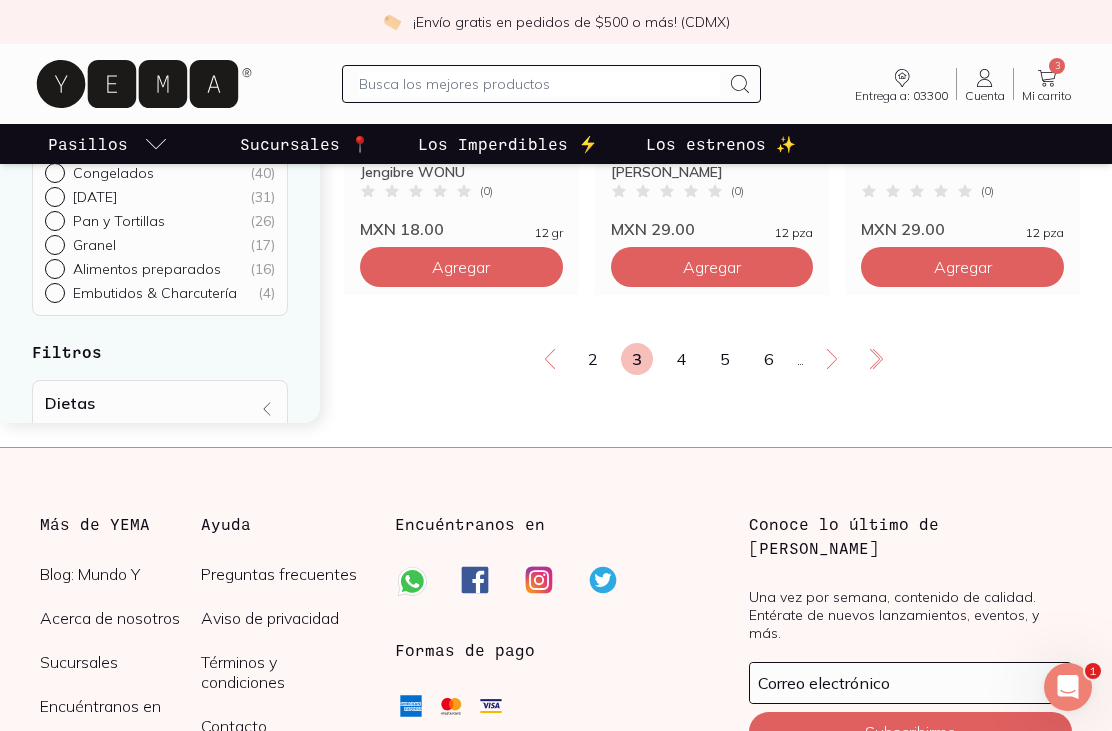 scroll, scrollTop: 3608, scrollLeft: 0, axis: vertical 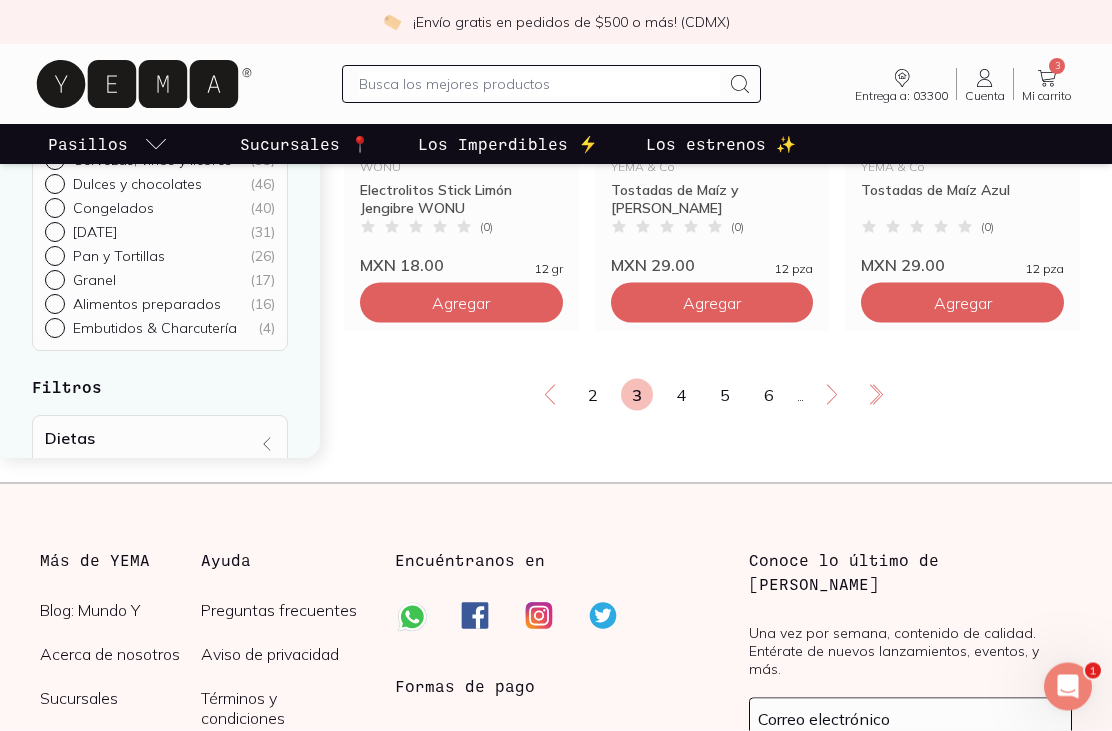click on "4" at bounding box center (681, 395) 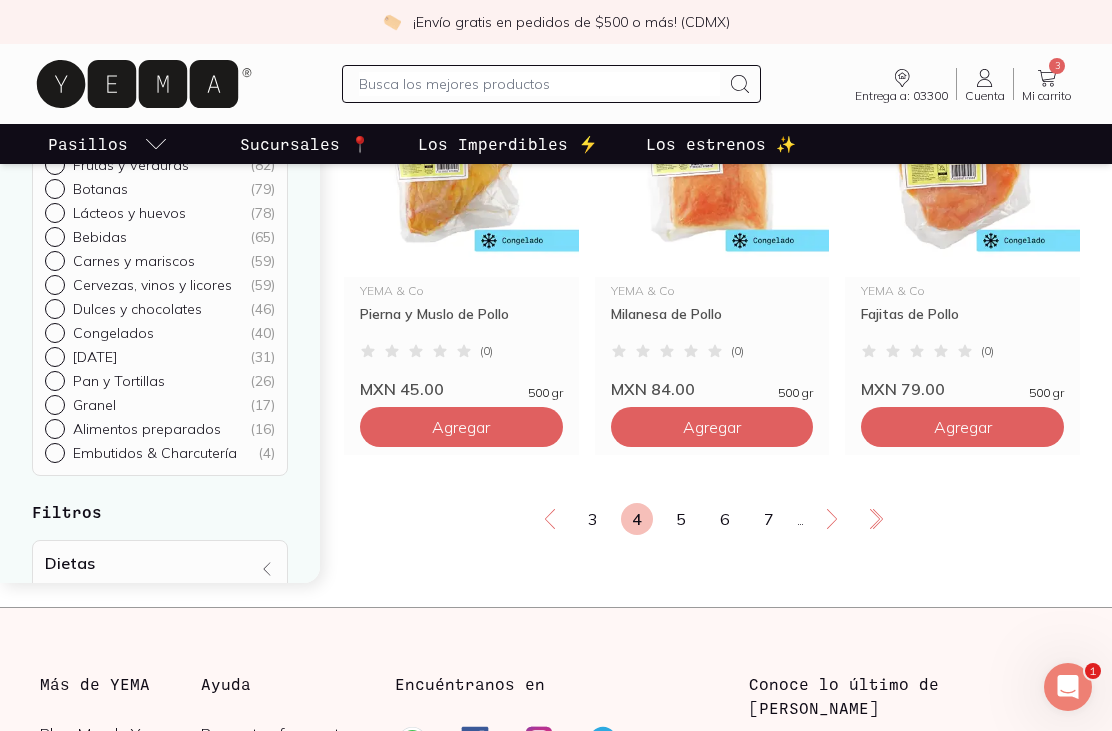 scroll, scrollTop: 3451, scrollLeft: 0, axis: vertical 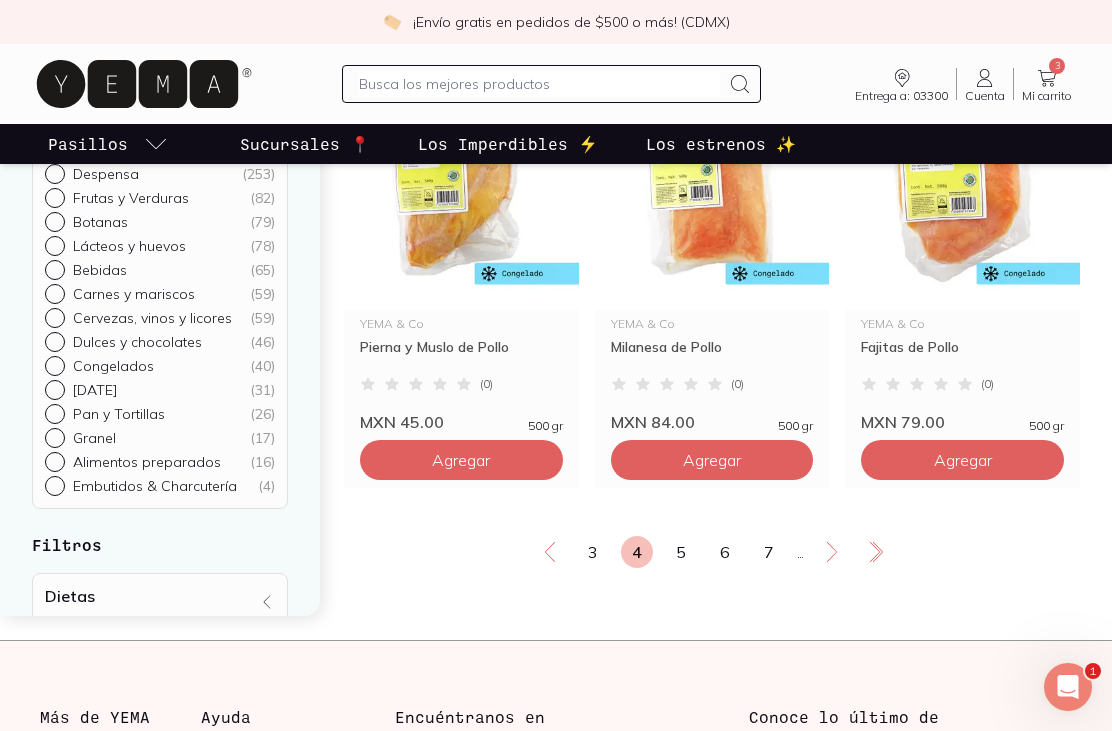 click on "5" at bounding box center [681, 552] 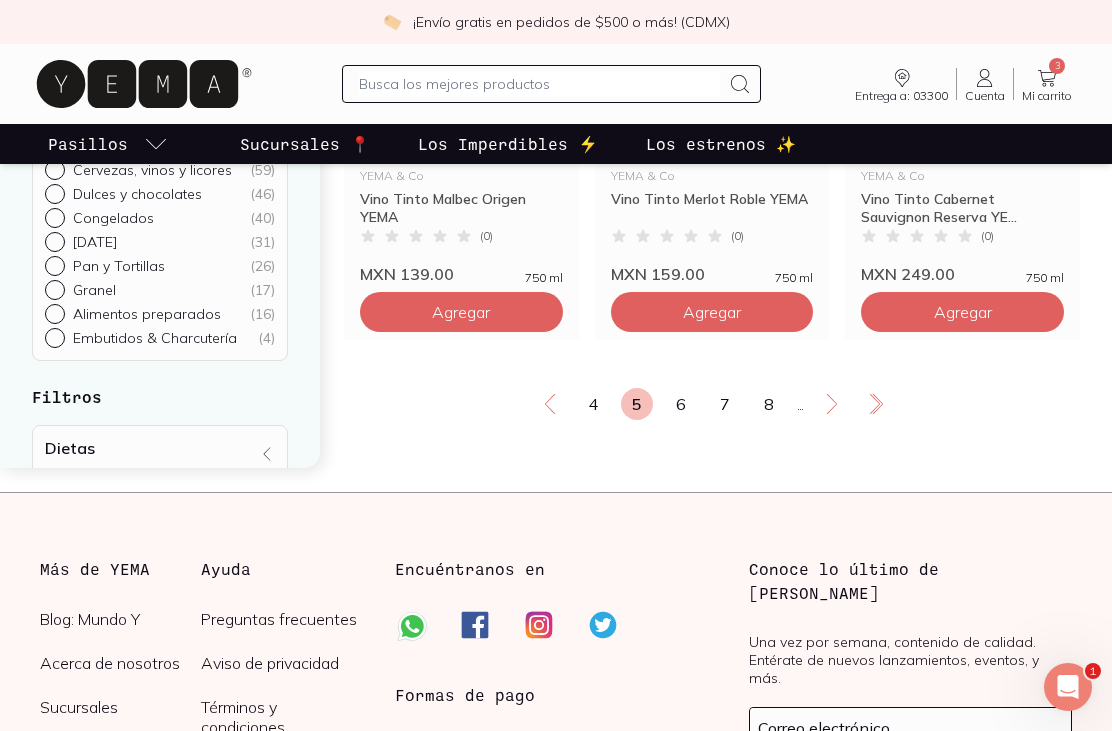 scroll, scrollTop: 3562, scrollLeft: 0, axis: vertical 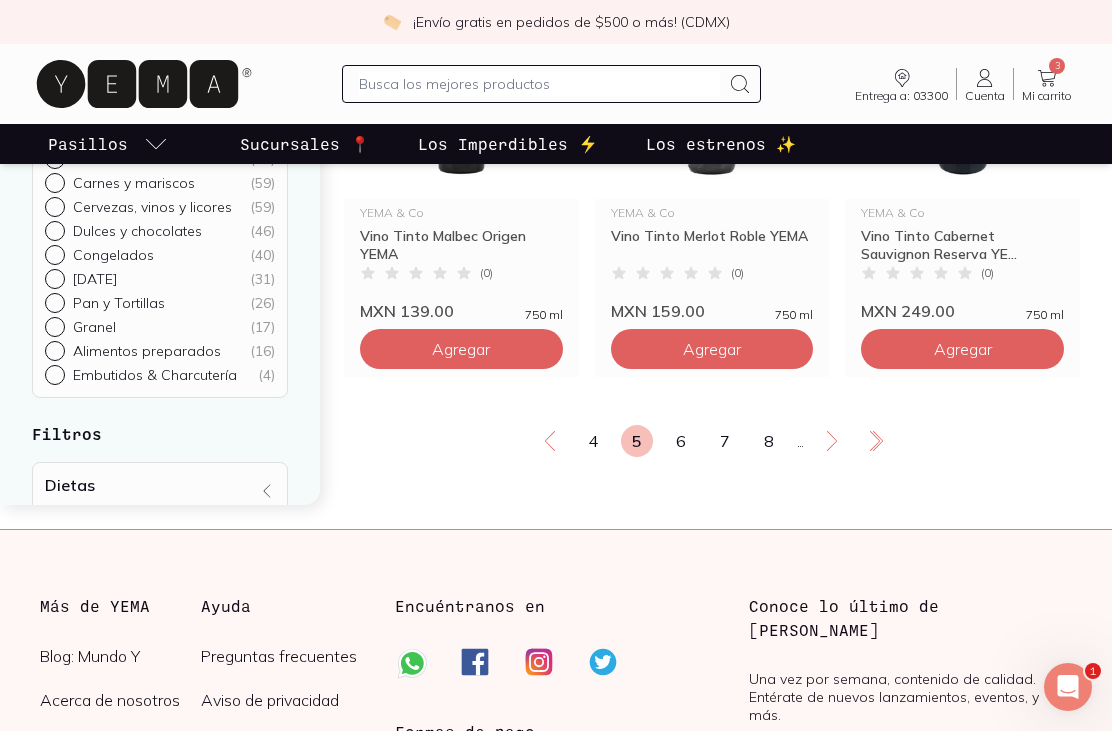 click on "6" at bounding box center (681, 441) 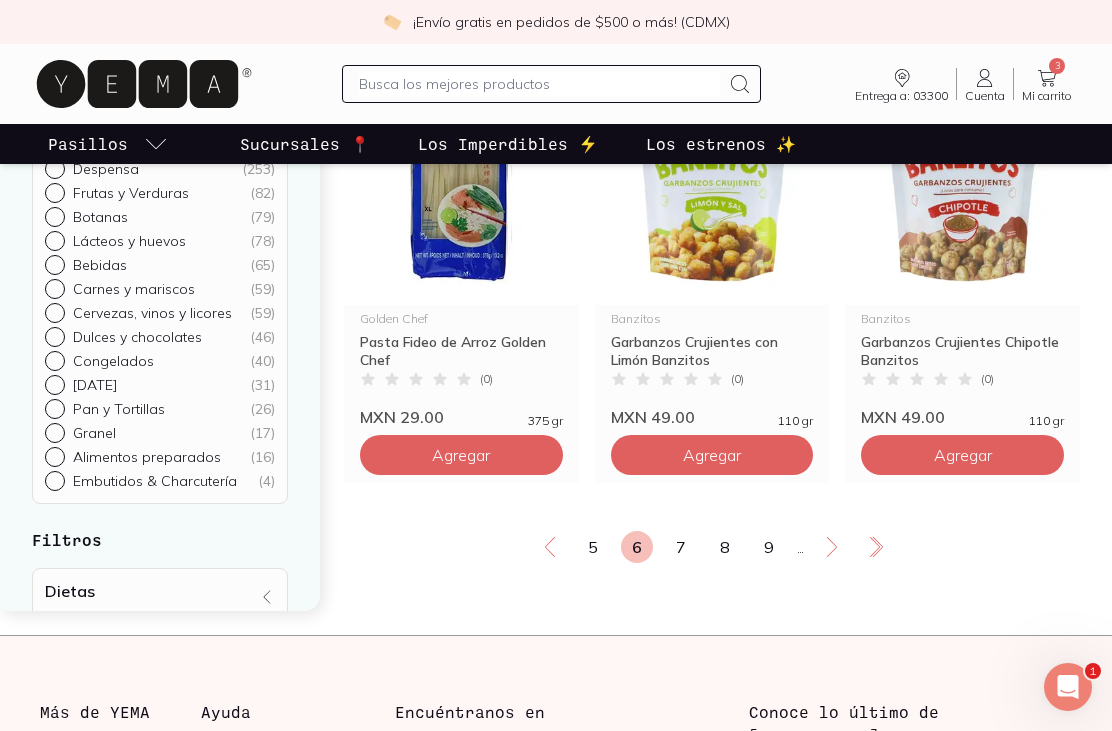 scroll, scrollTop: 3455, scrollLeft: 0, axis: vertical 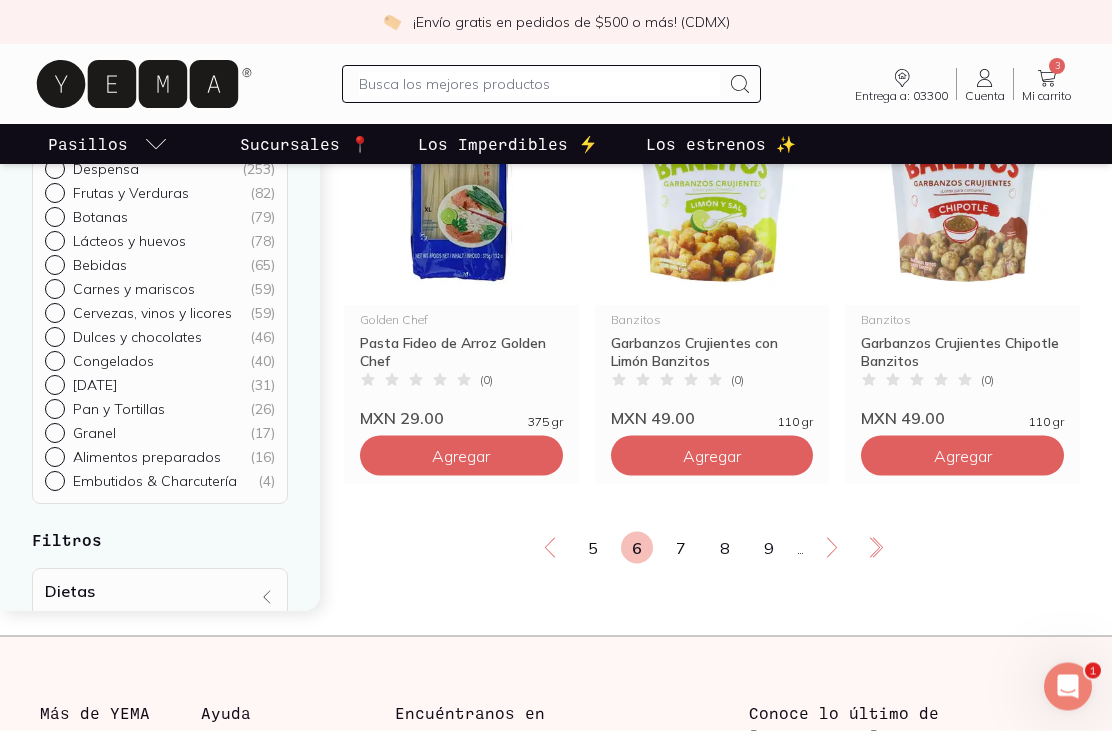 click on "7" at bounding box center [681, 548] 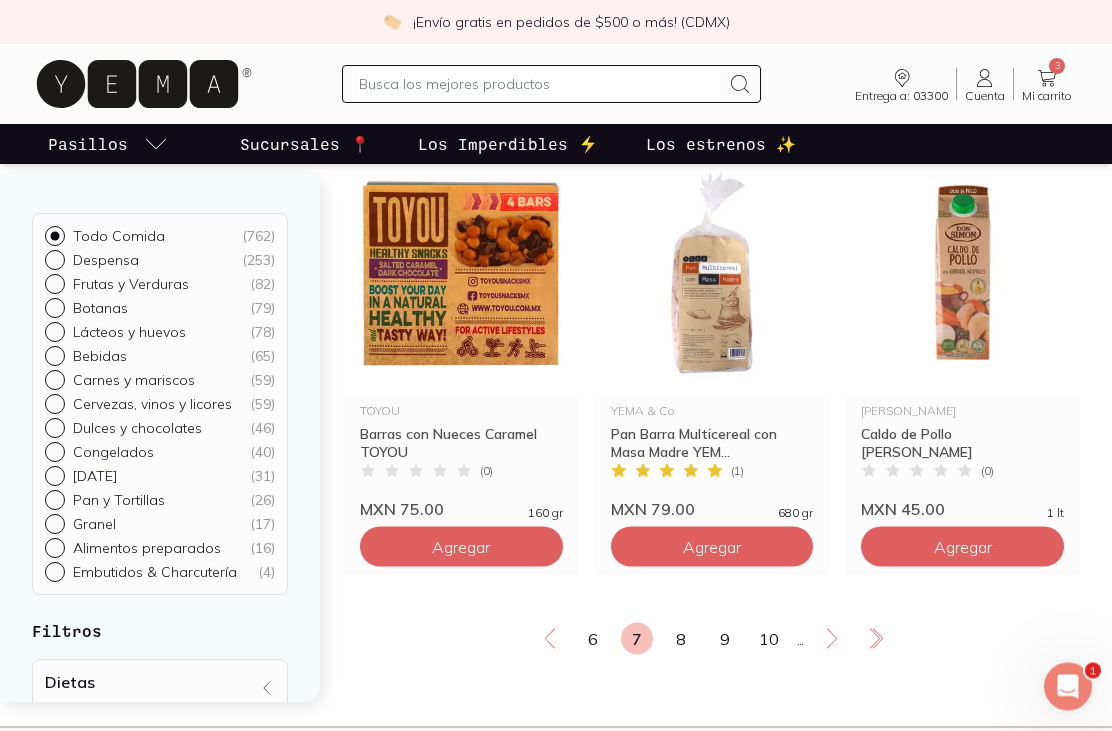 scroll, scrollTop: 3365, scrollLeft: 0, axis: vertical 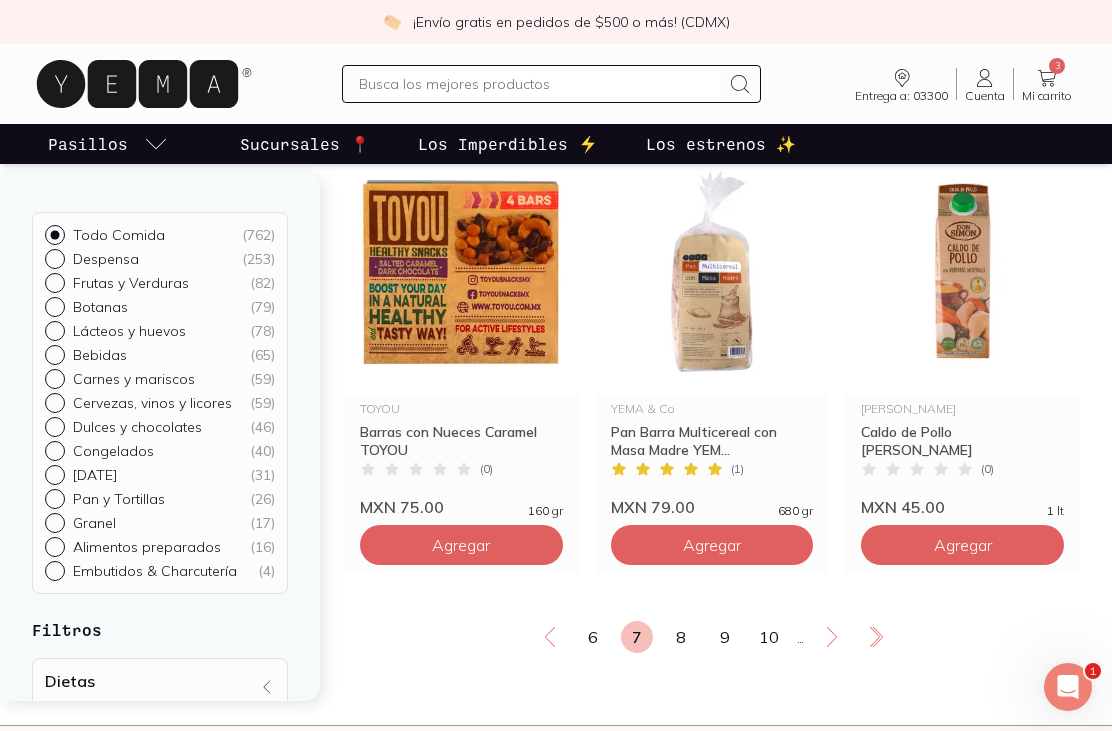 click on "8" at bounding box center [681, 637] 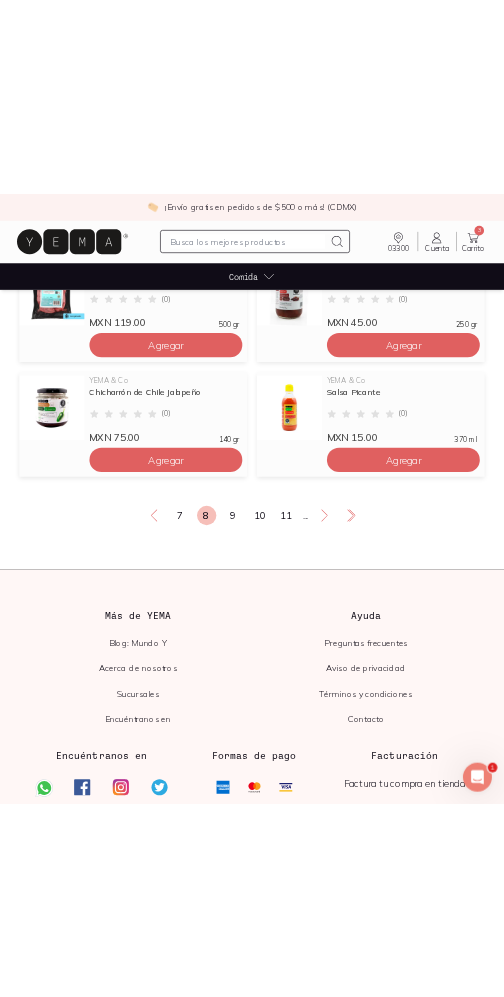 scroll, scrollTop: 3382, scrollLeft: 0, axis: vertical 